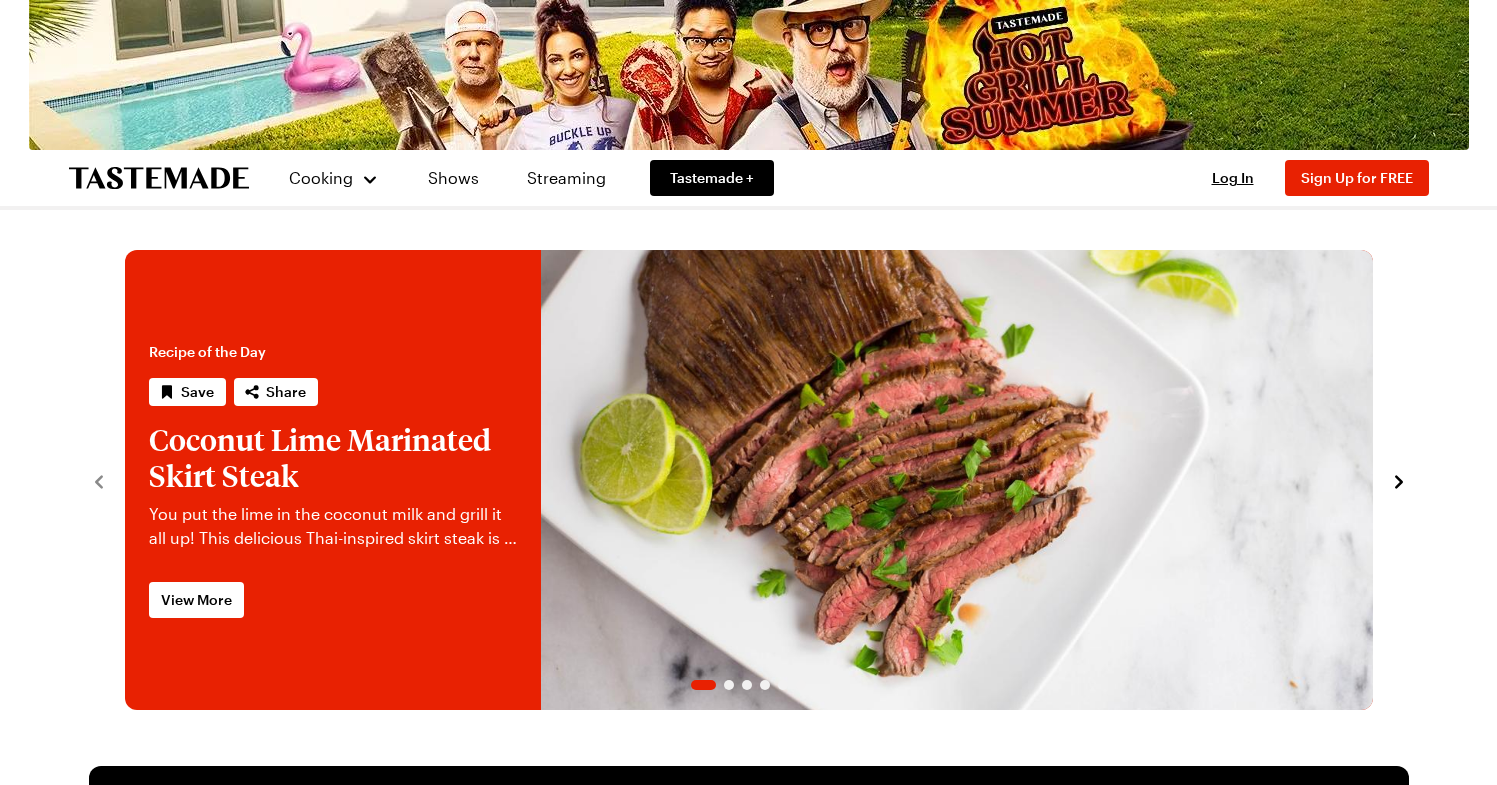 scroll, scrollTop: 0, scrollLeft: 0, axis: both 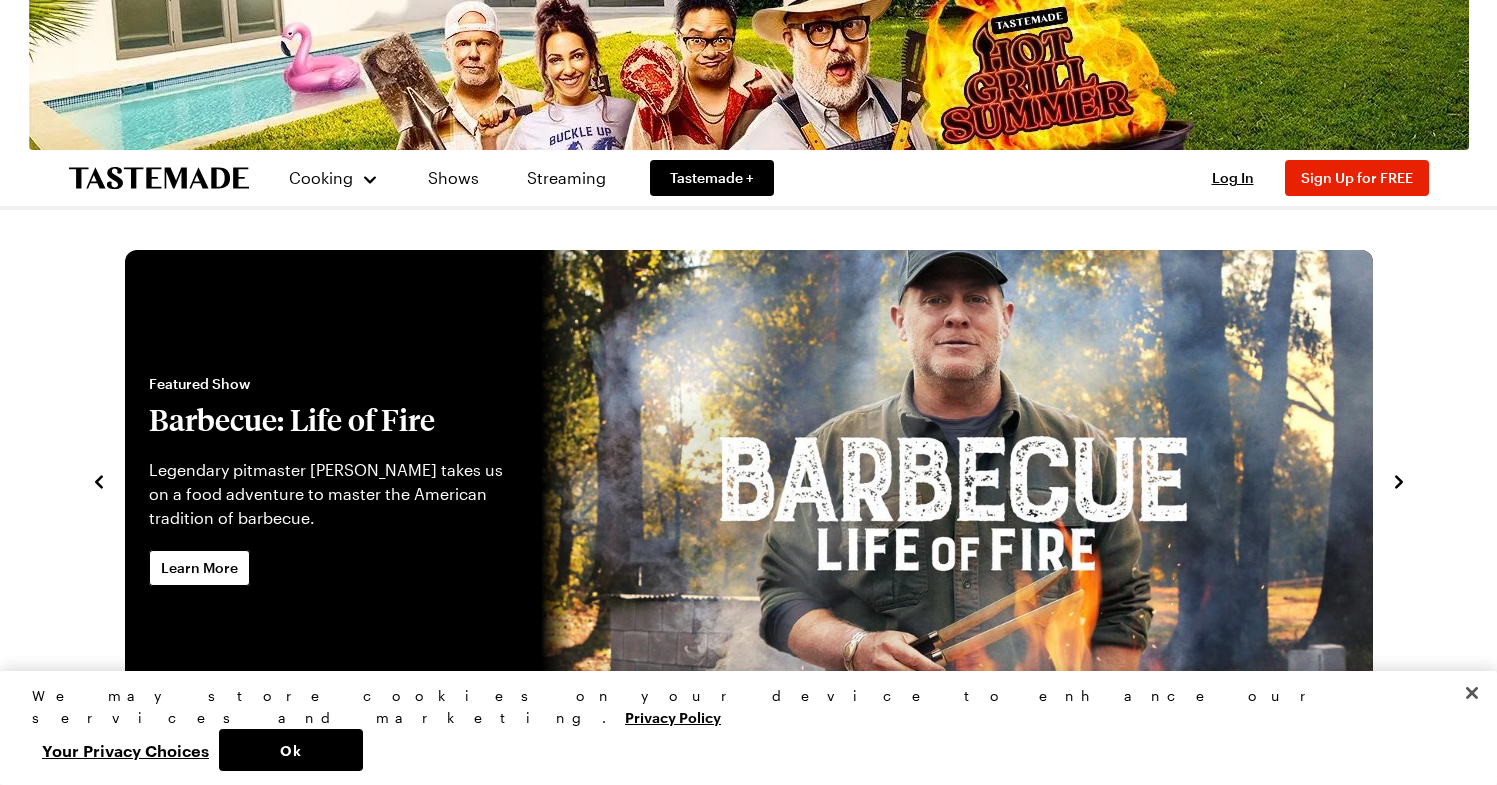 click at bounding box center (-1123, 480) 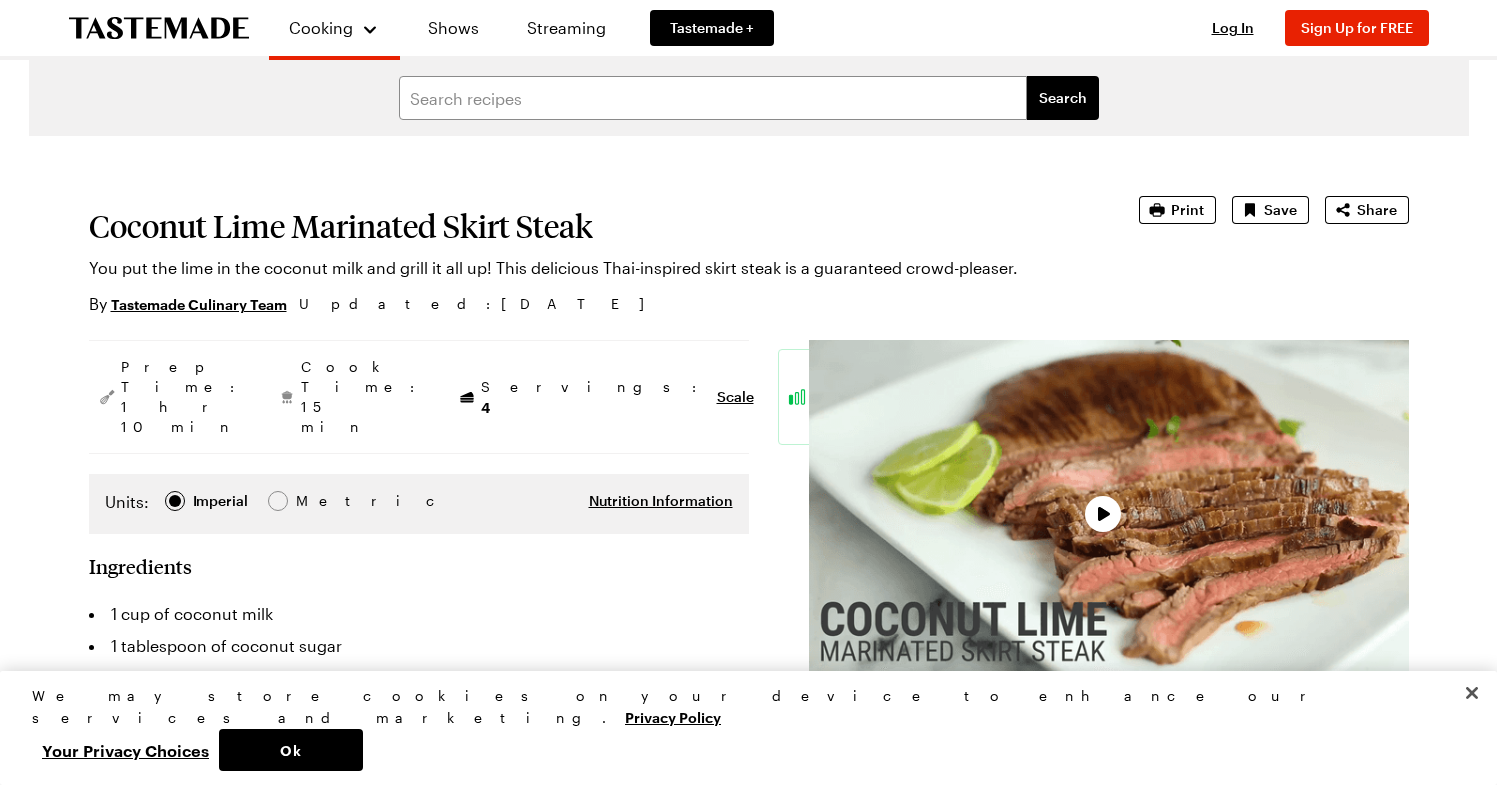 scroll, scrollTop: 0, scrollLeft: 0, axis: both 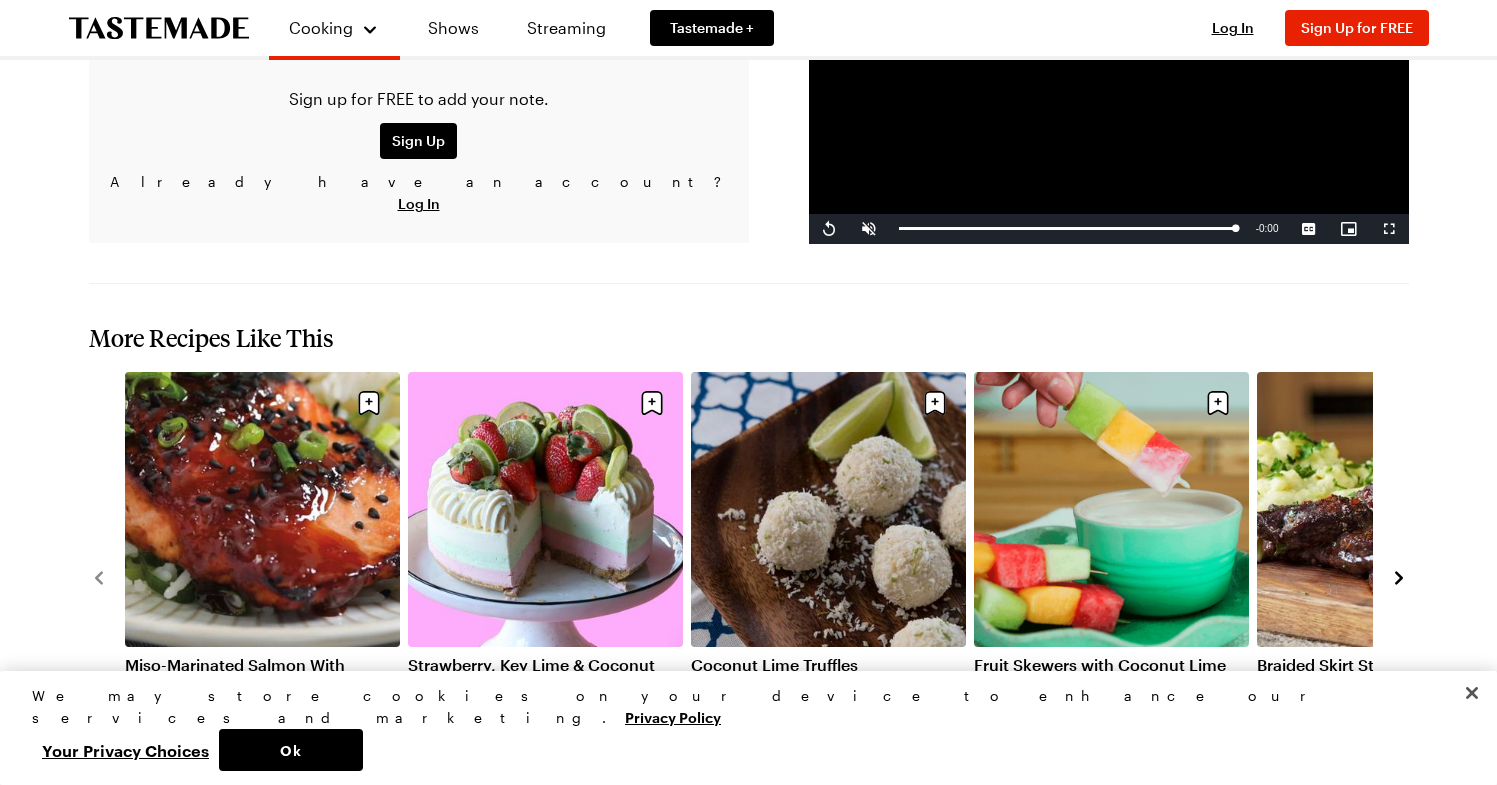 click 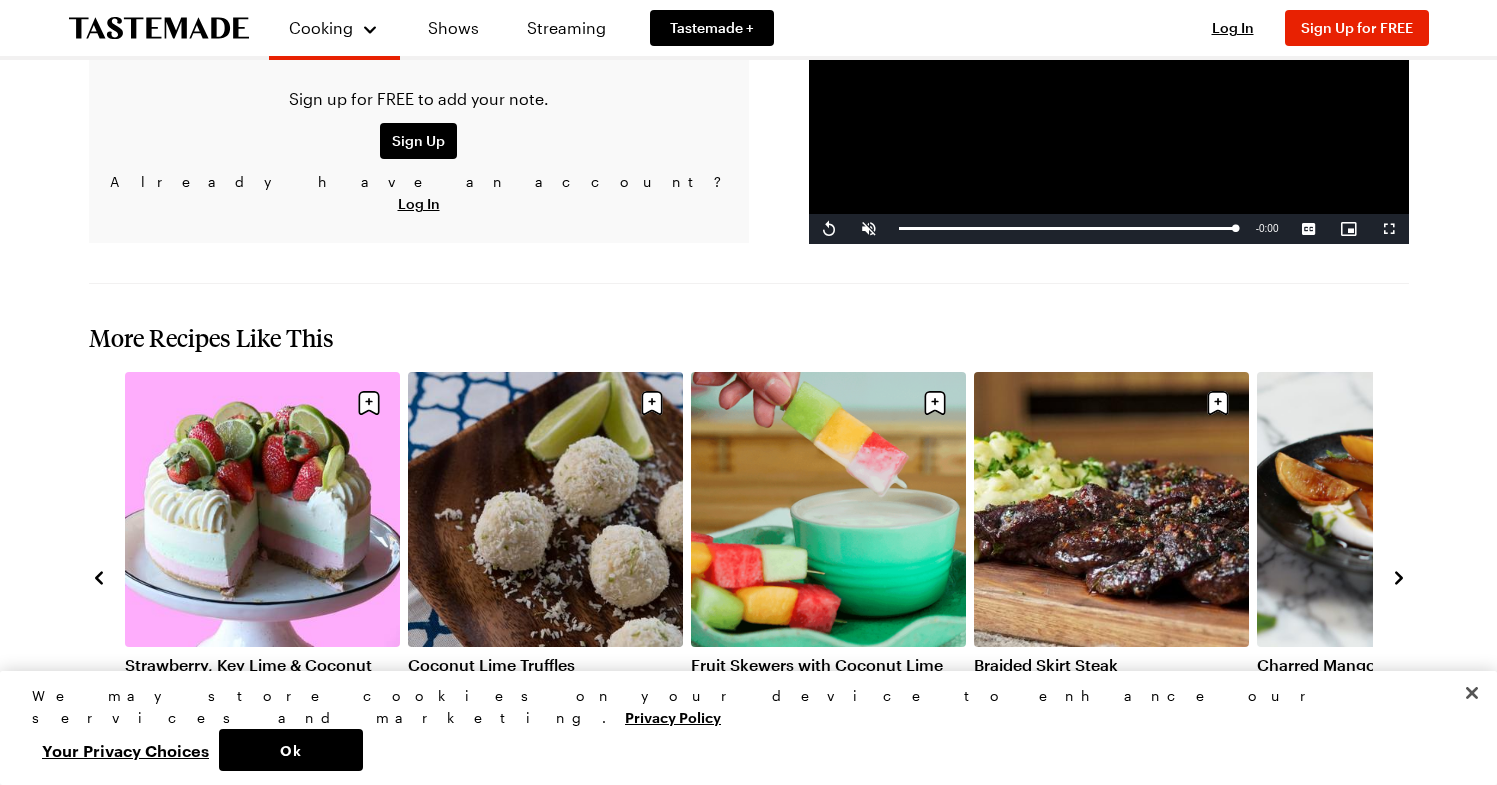 click 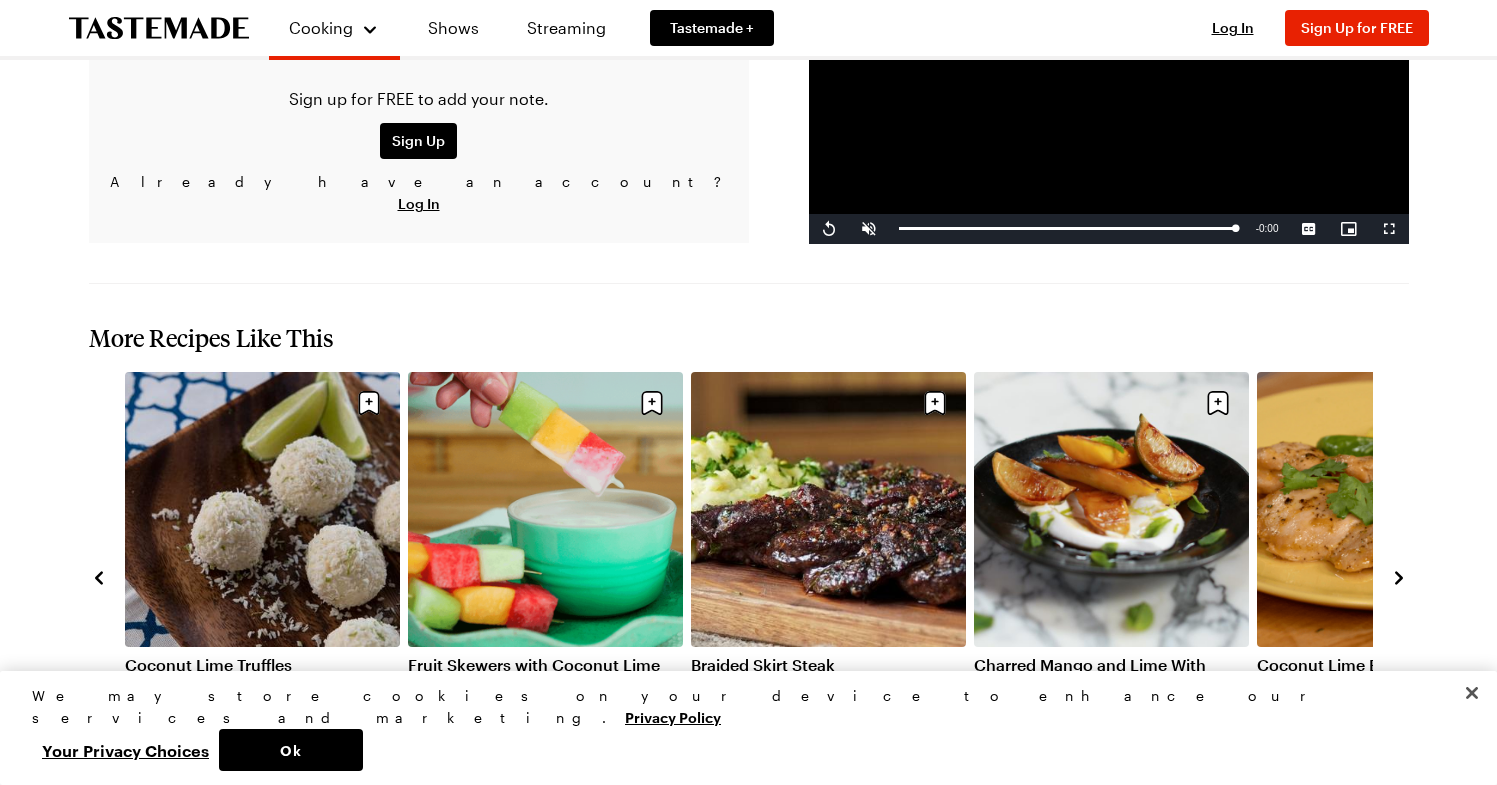 click on "Braided Skirt Steak" at bounding box center [828, 665] 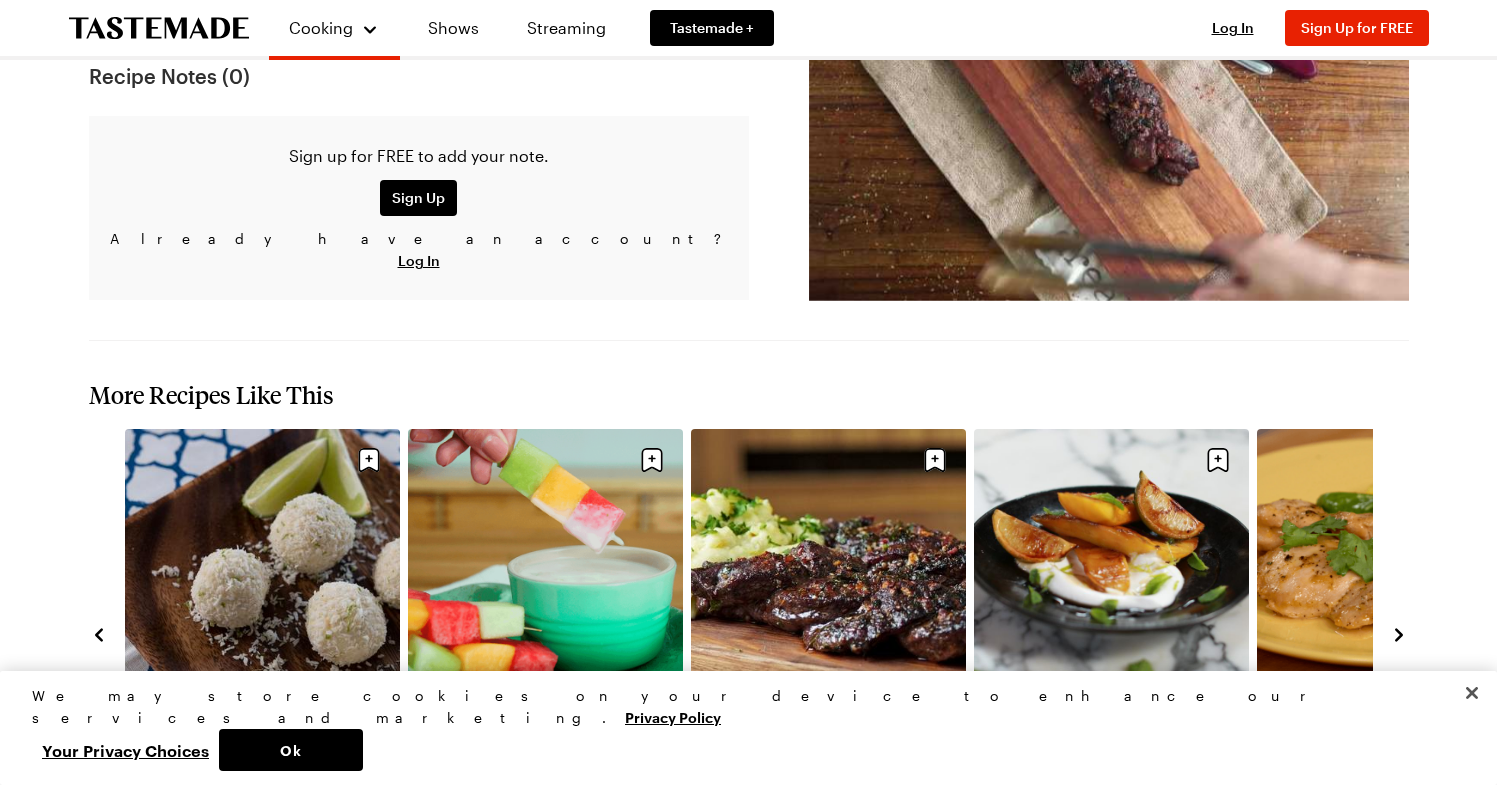 scroll, scrollTop: 0, scrollLeft: 0, axis: both 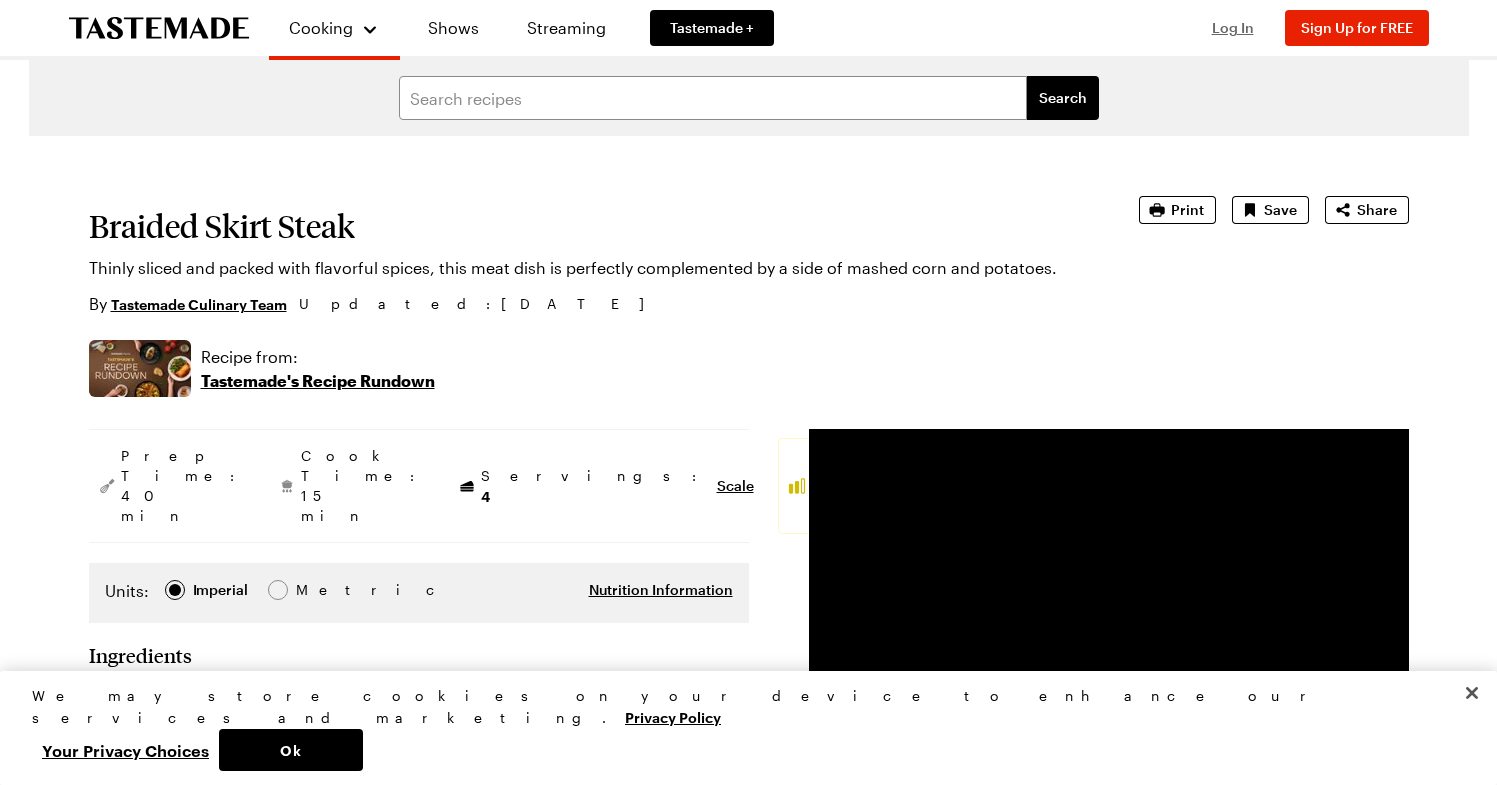 click on "Log In" at bounding box center [1233, 27] 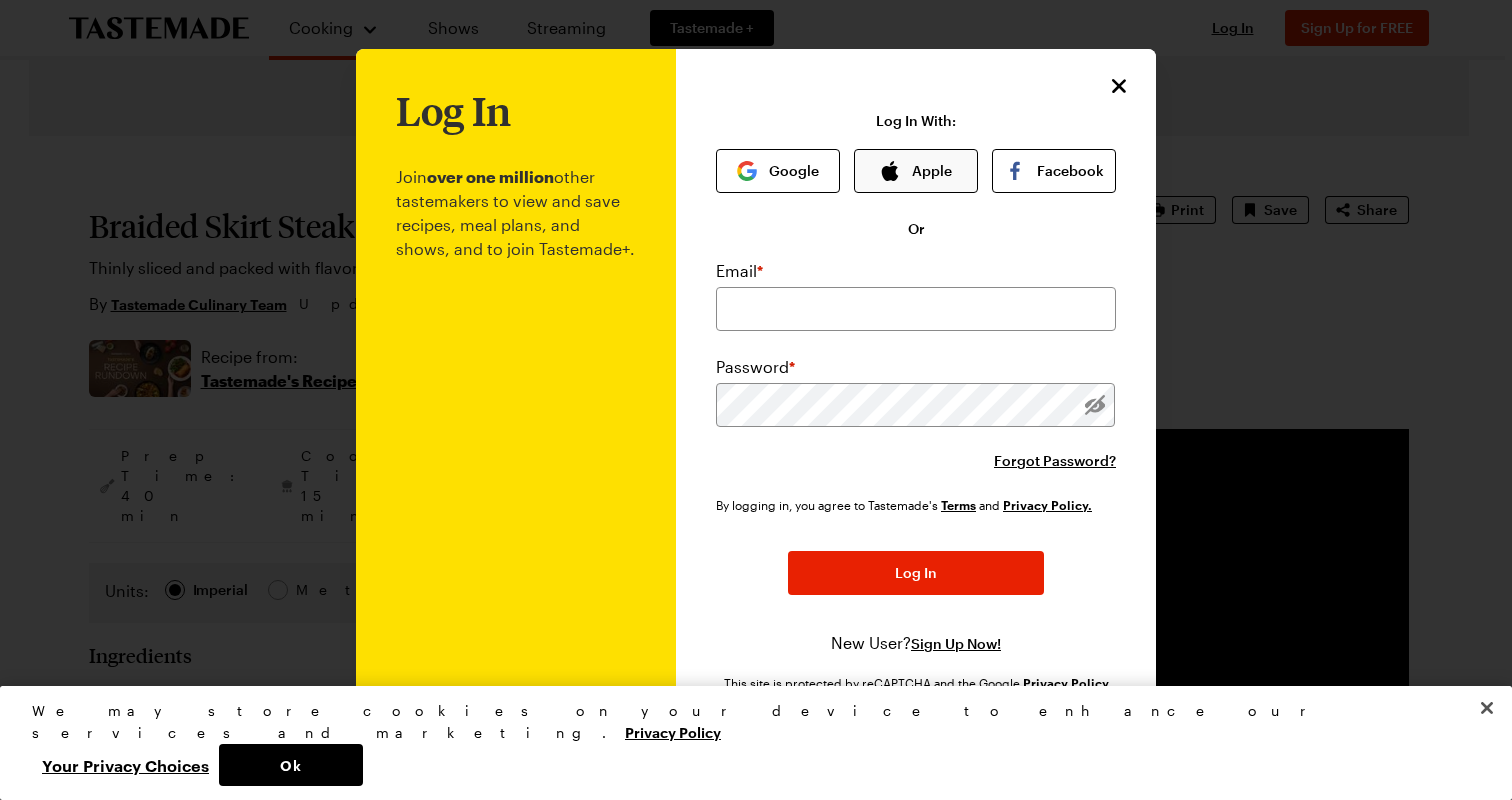 click on "Apple" at bounding box center (916, 171) 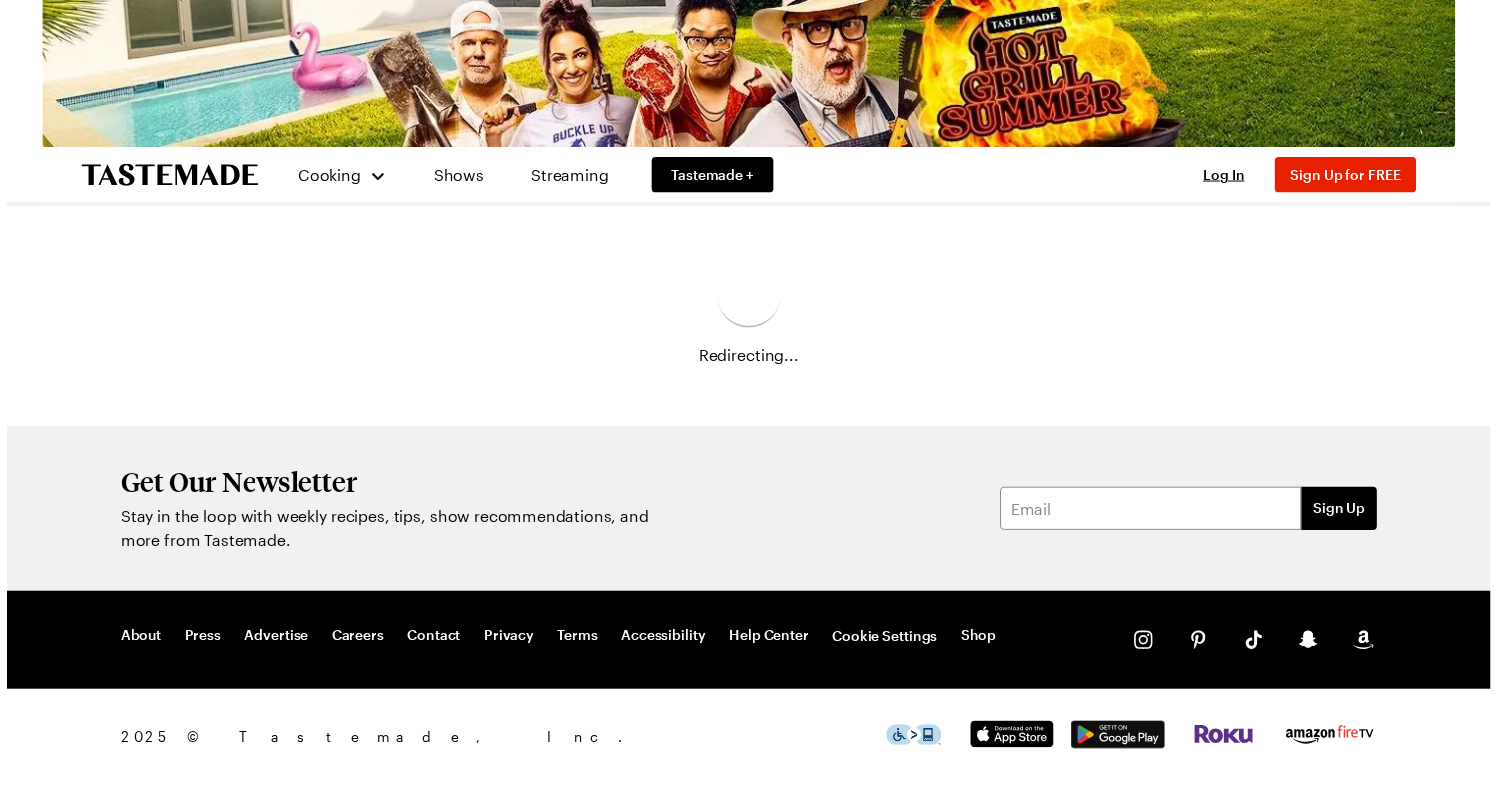 scroll, scrollTop: 0, scrollLeft: 0, axis: both 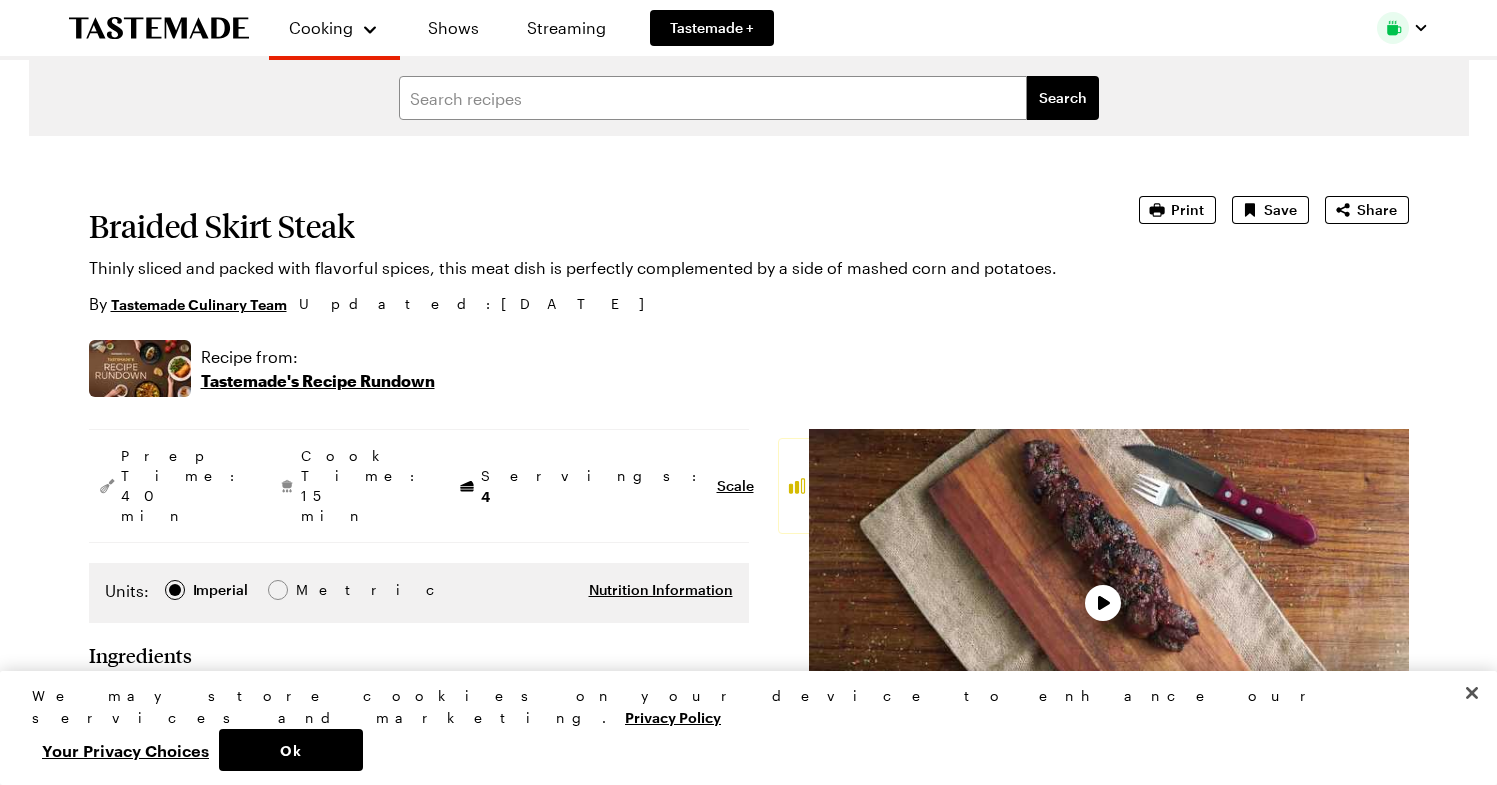 type on "x" 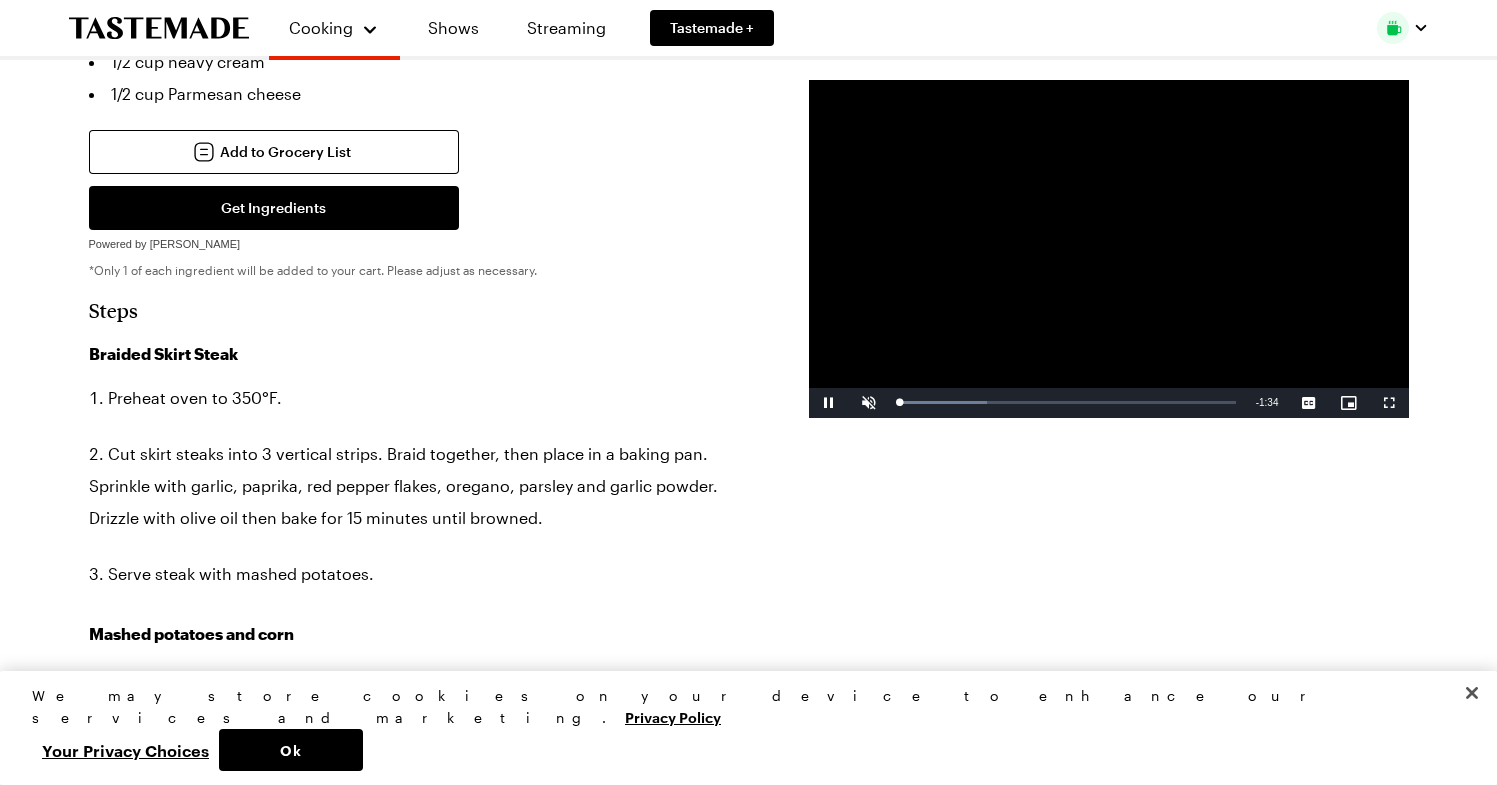 scroll, scrollTop: 1220, scrollLeft: 0, axis: vertical 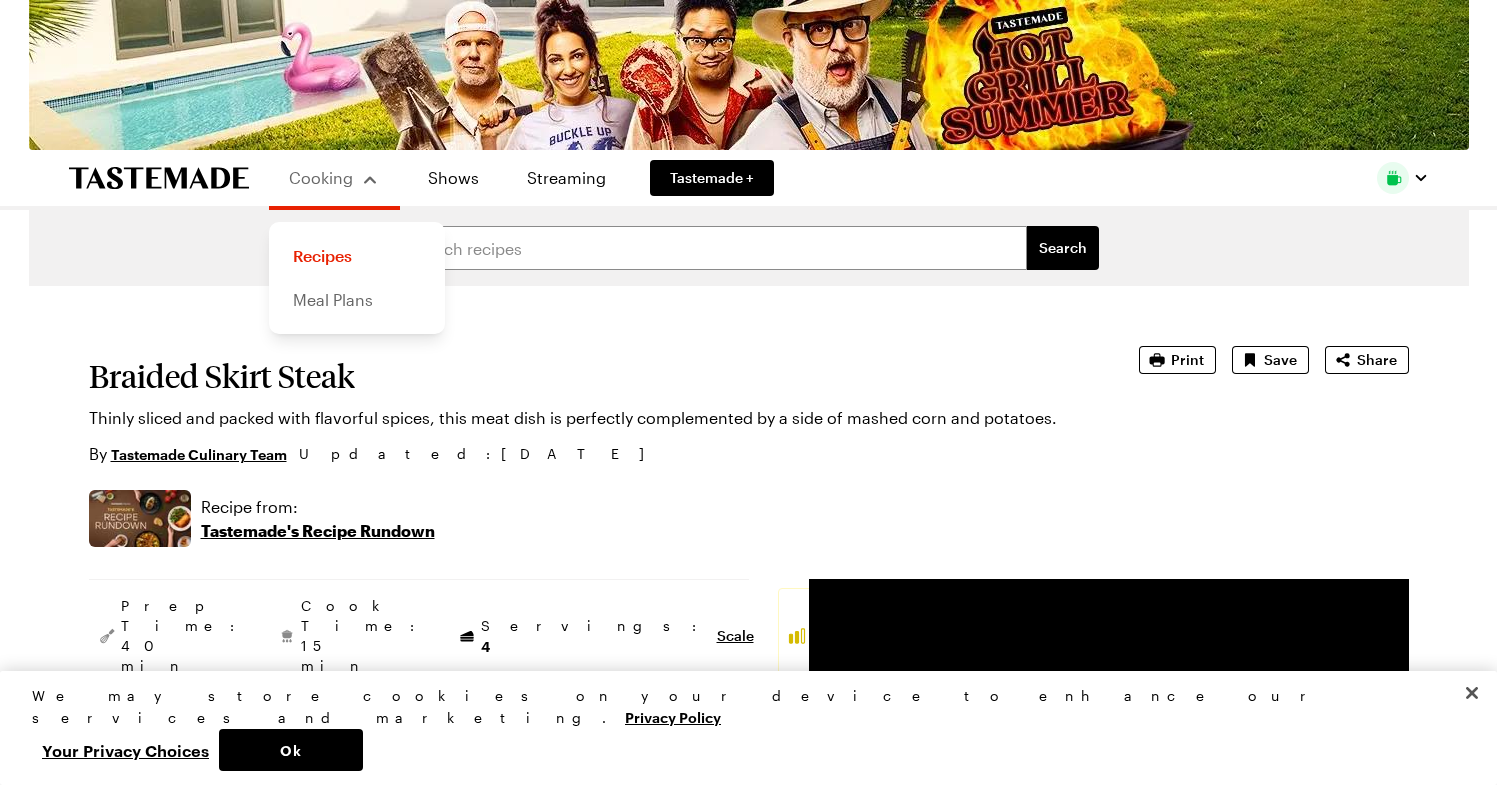 click on "Meal Plans" at bounding box center (357, 300) 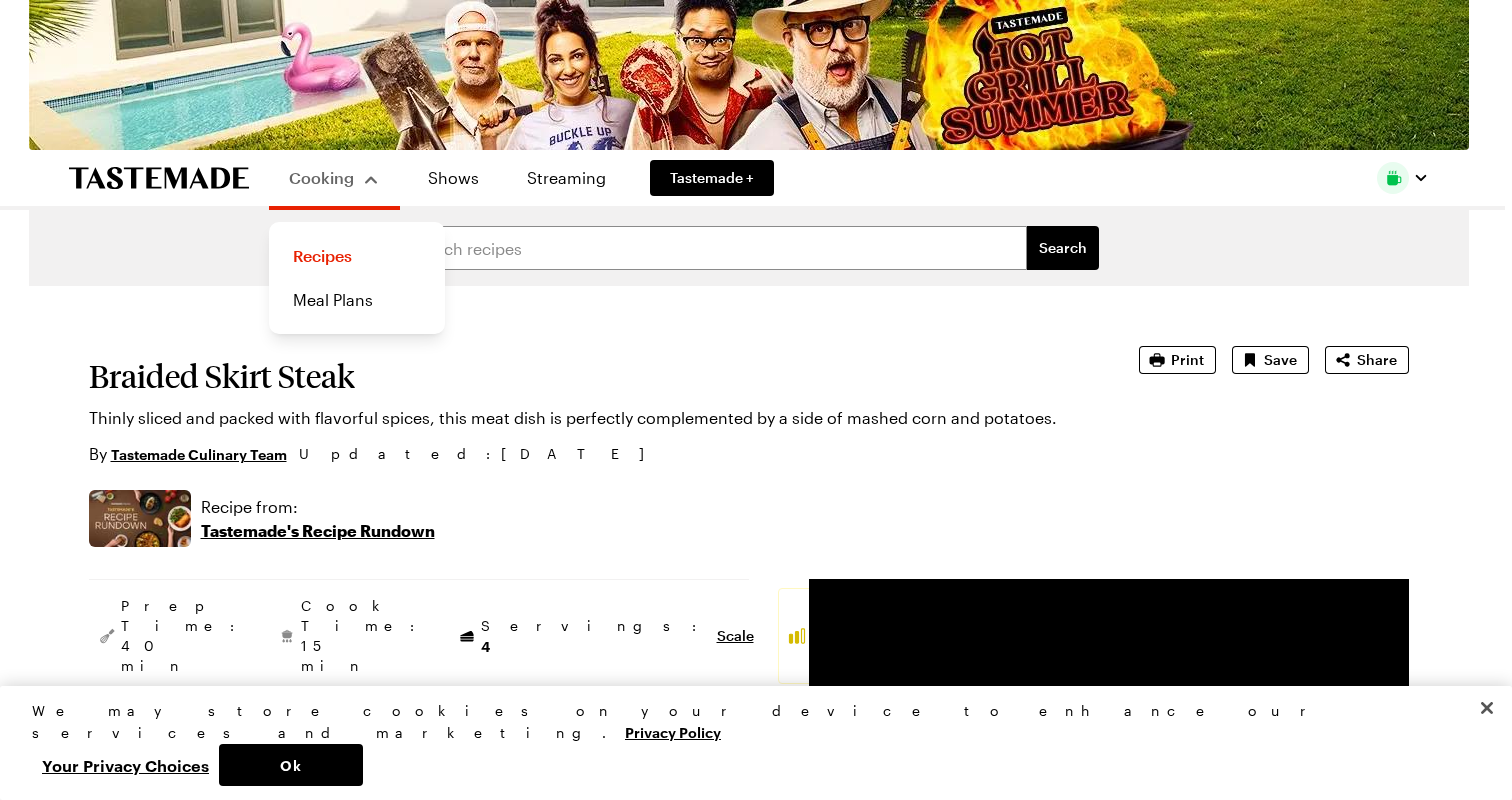 click on "Cooking" at bounding box center [321, 177] 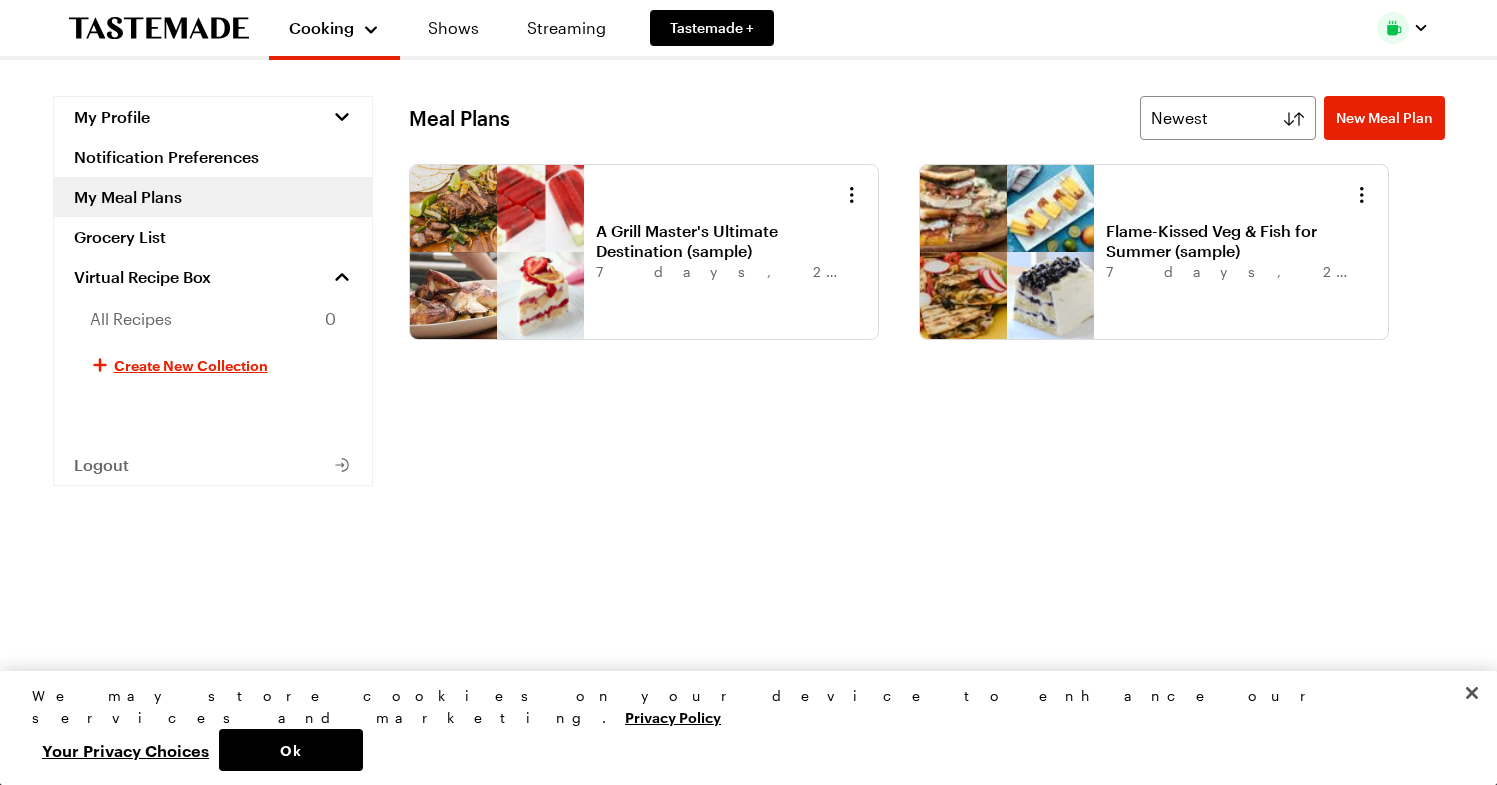 click on "A Grill Master's Ultimate Destination (sample)" at bounding box center [720, 241] 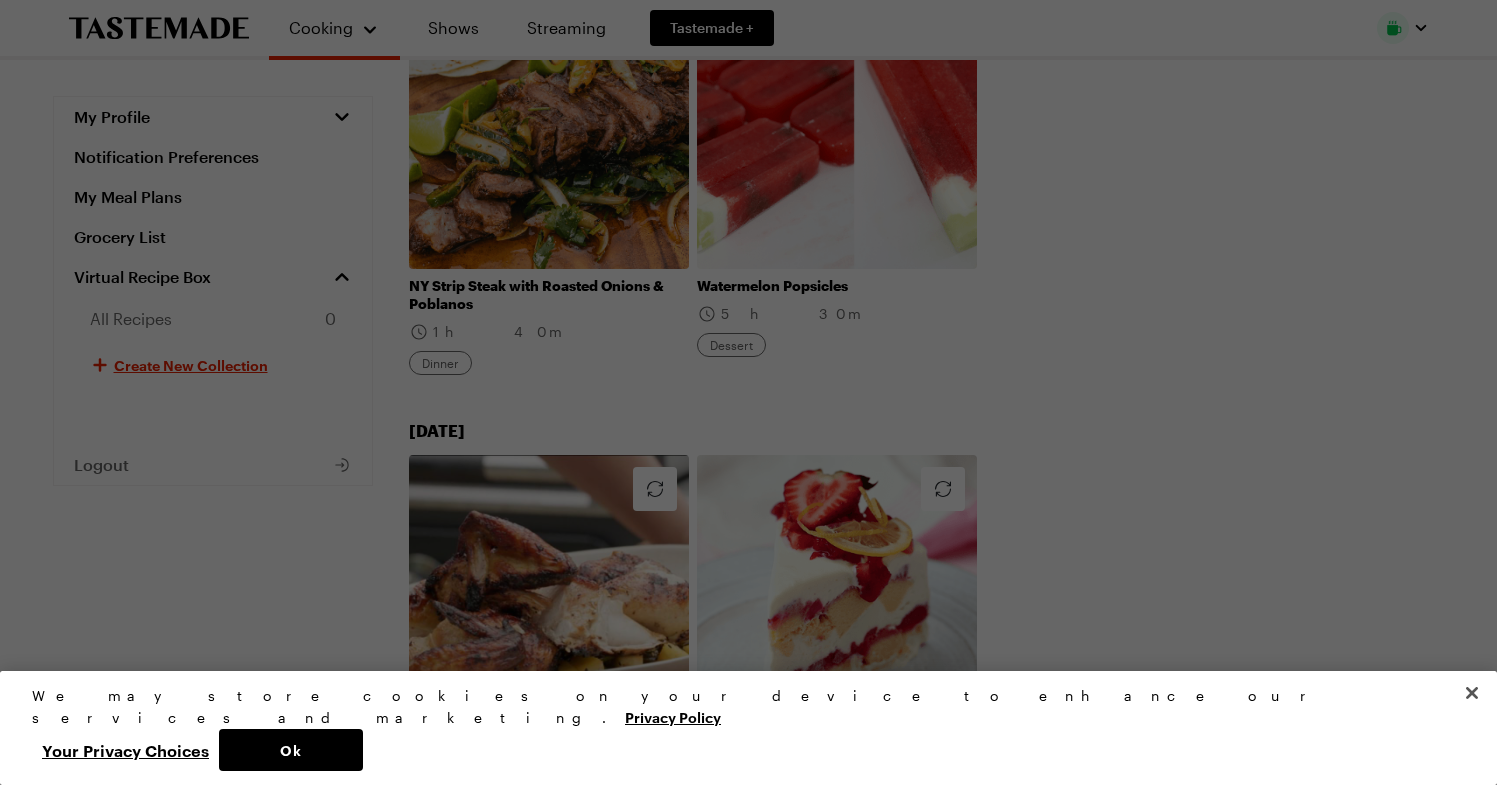 scroll, scrollTop: 595, scrollLeft: 0, axis: vertical 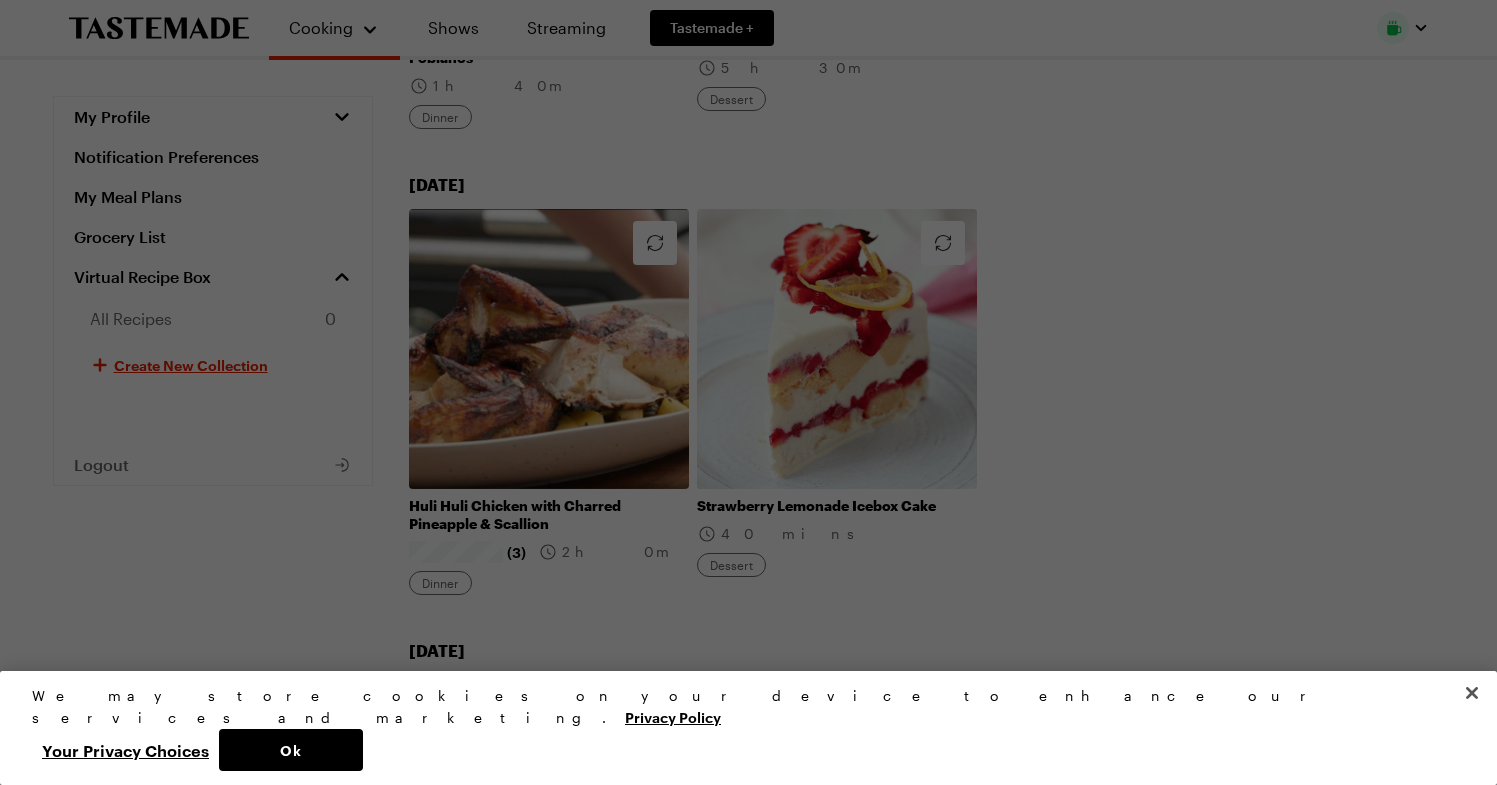 click on "Help us improve your experience by rating your meal plans . Press Escape to dismiss this highlight. Help us improve your experience by rating your meal plans" at bounding box center [748, 392] 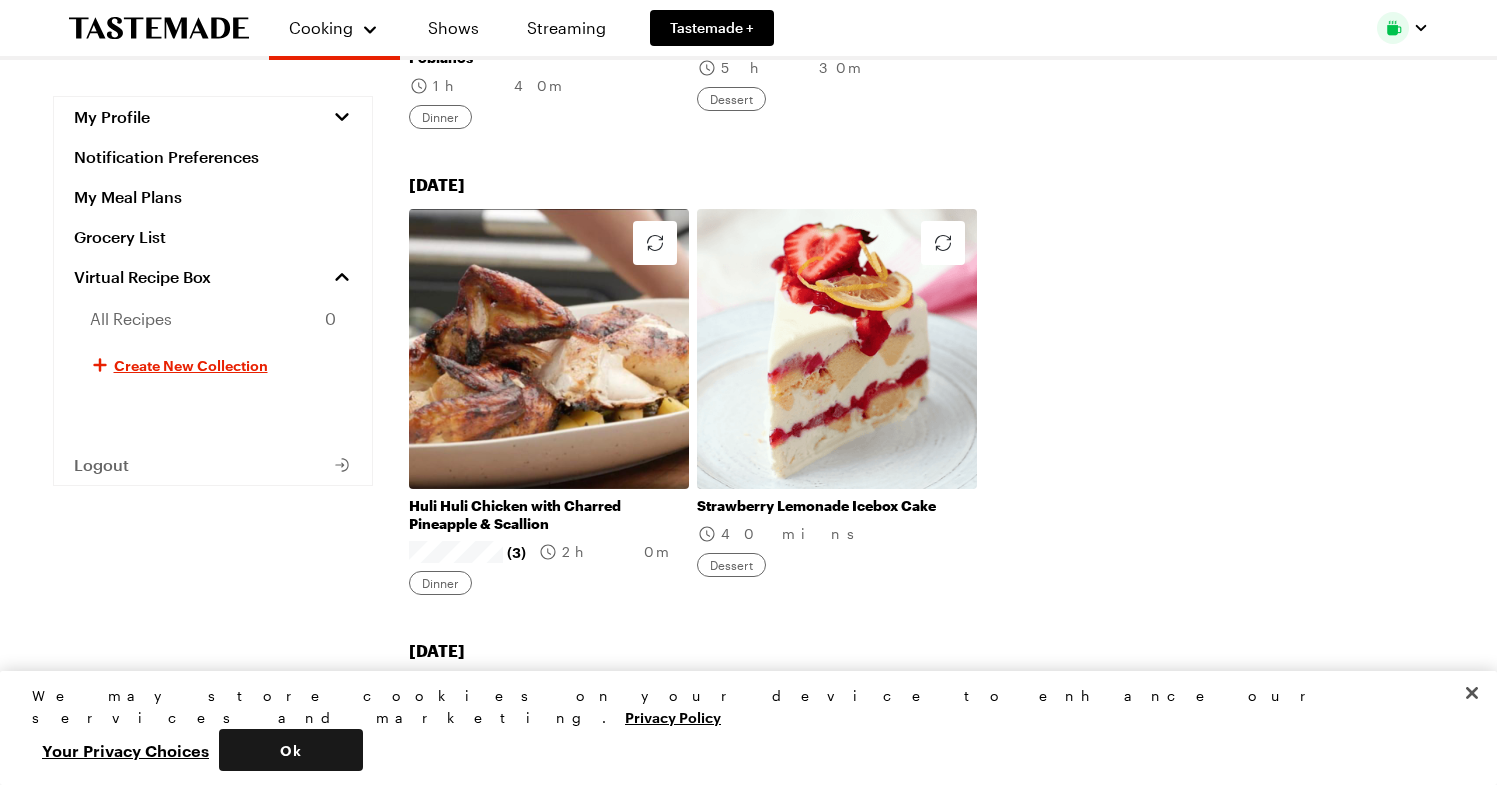 click on "Ok" at bounding box center (291, 750) 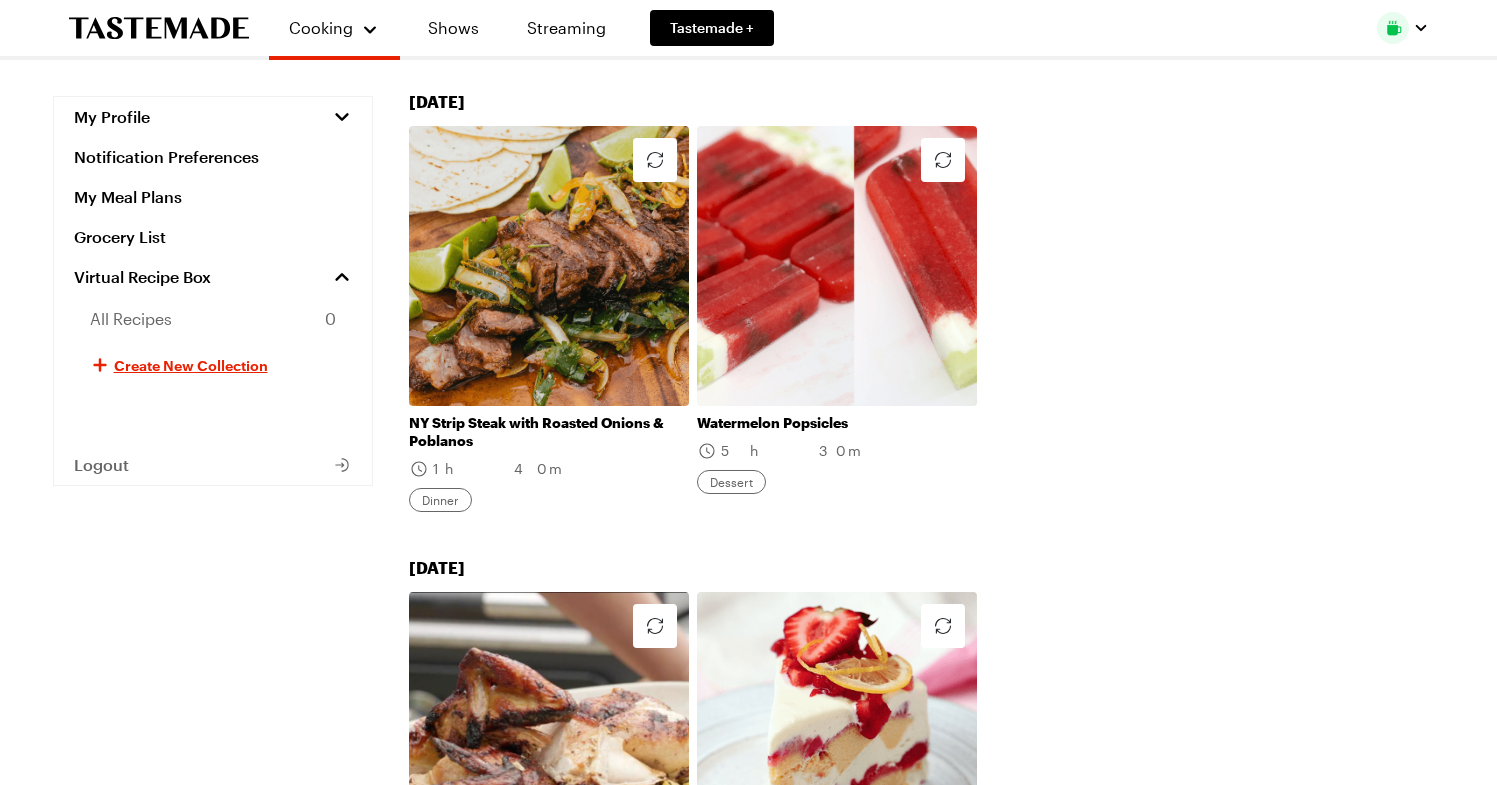 scroll, scrollTop: 227, scrollLeft: 0, axis: vertical 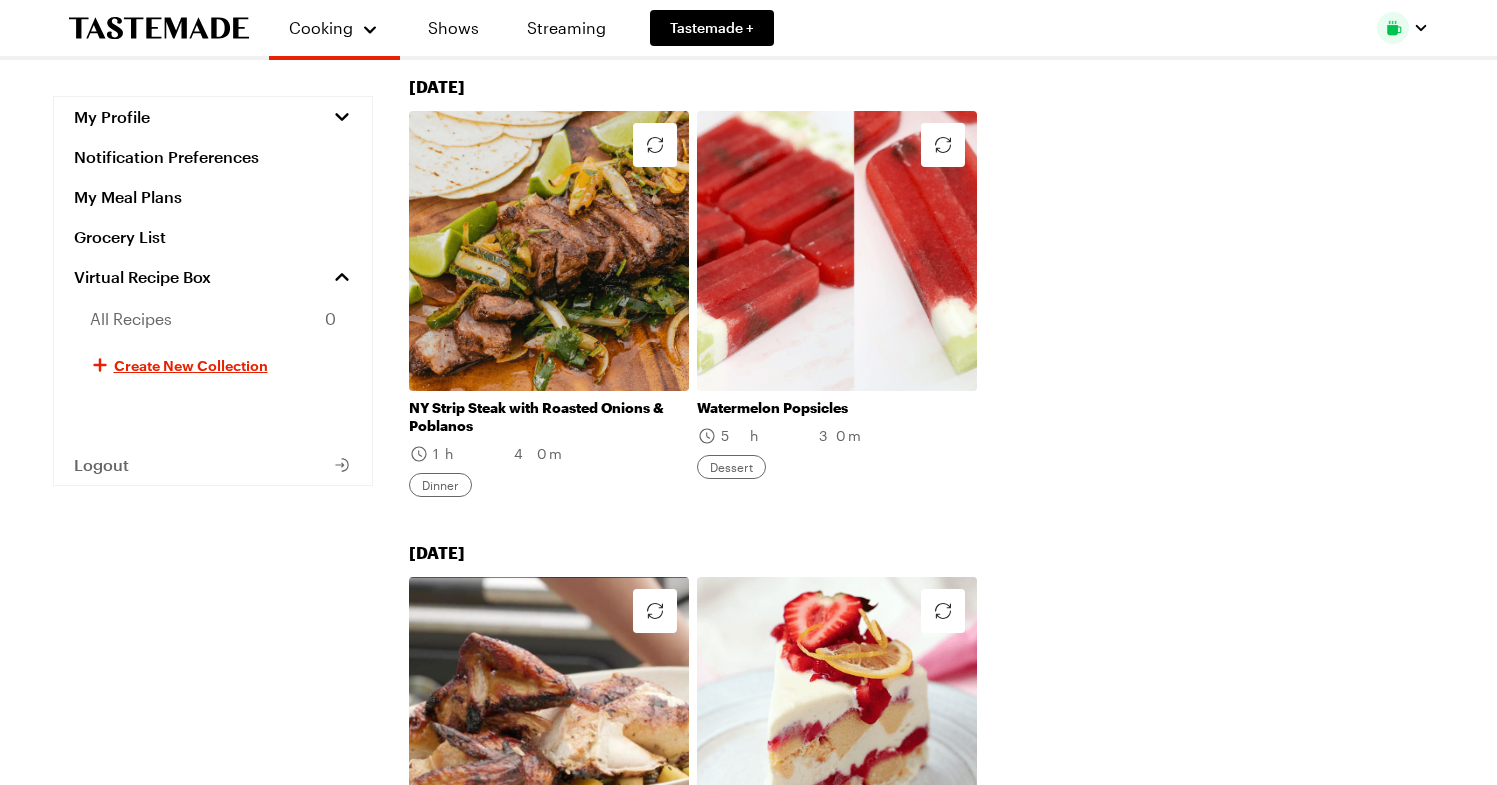 click on "NY Strip Steak with Roasted Onions & Poblanos" at bounding box center (549, 417) 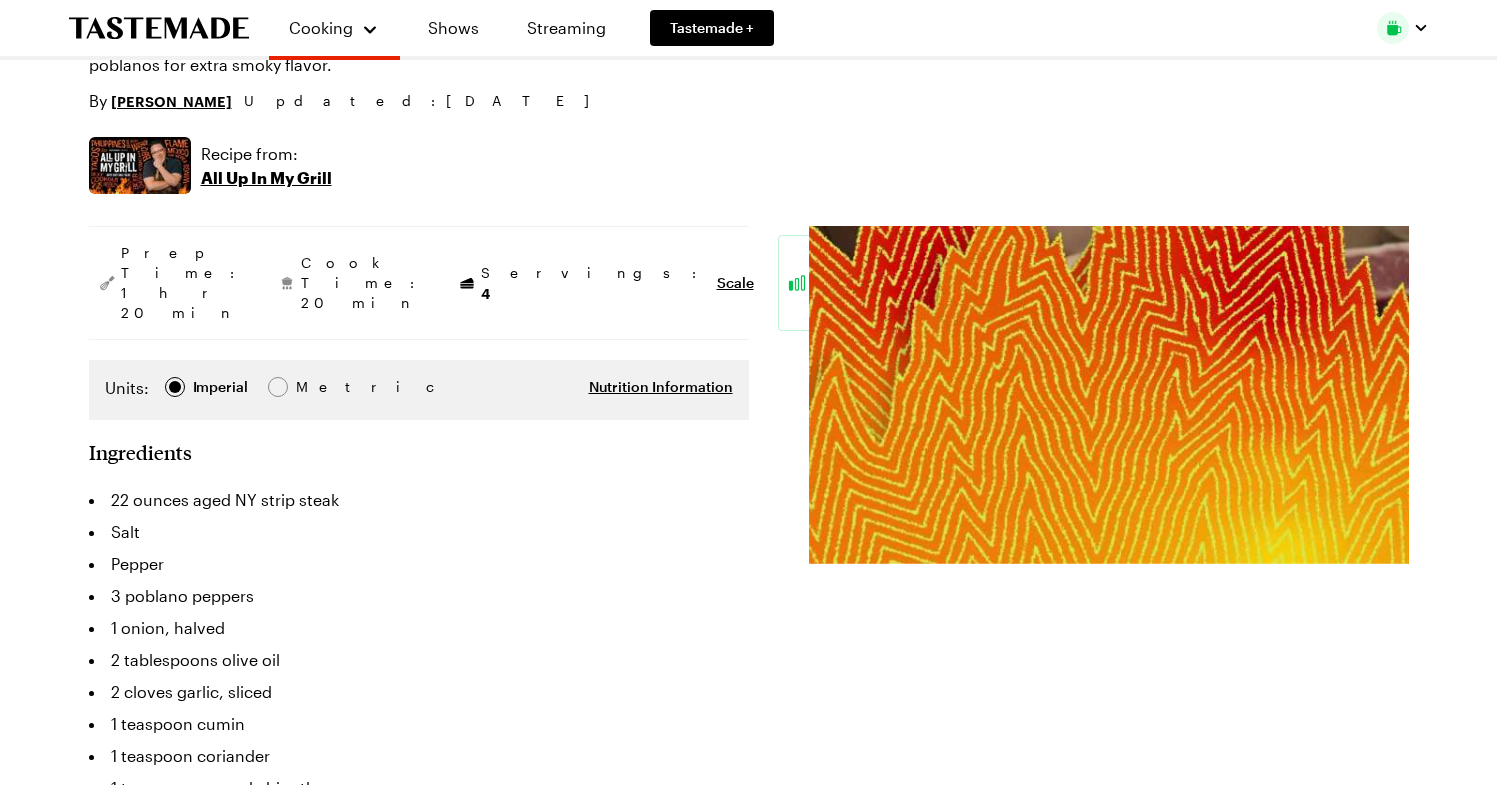 scroll, scrollTop: 0, scrollLeft: 0, axis: both 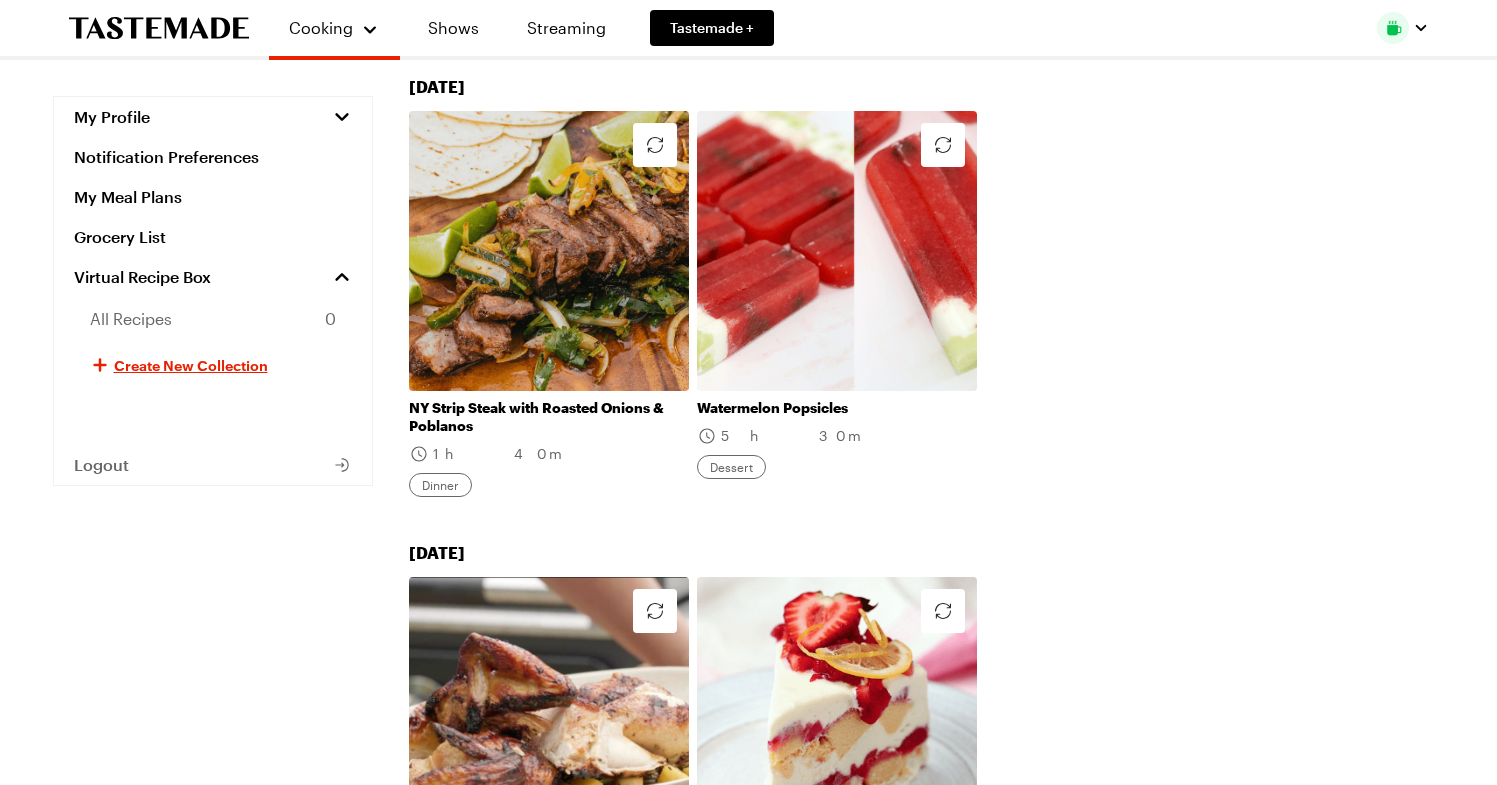 click on "Watermelon Popsicles" at bounding box center (837, 408) 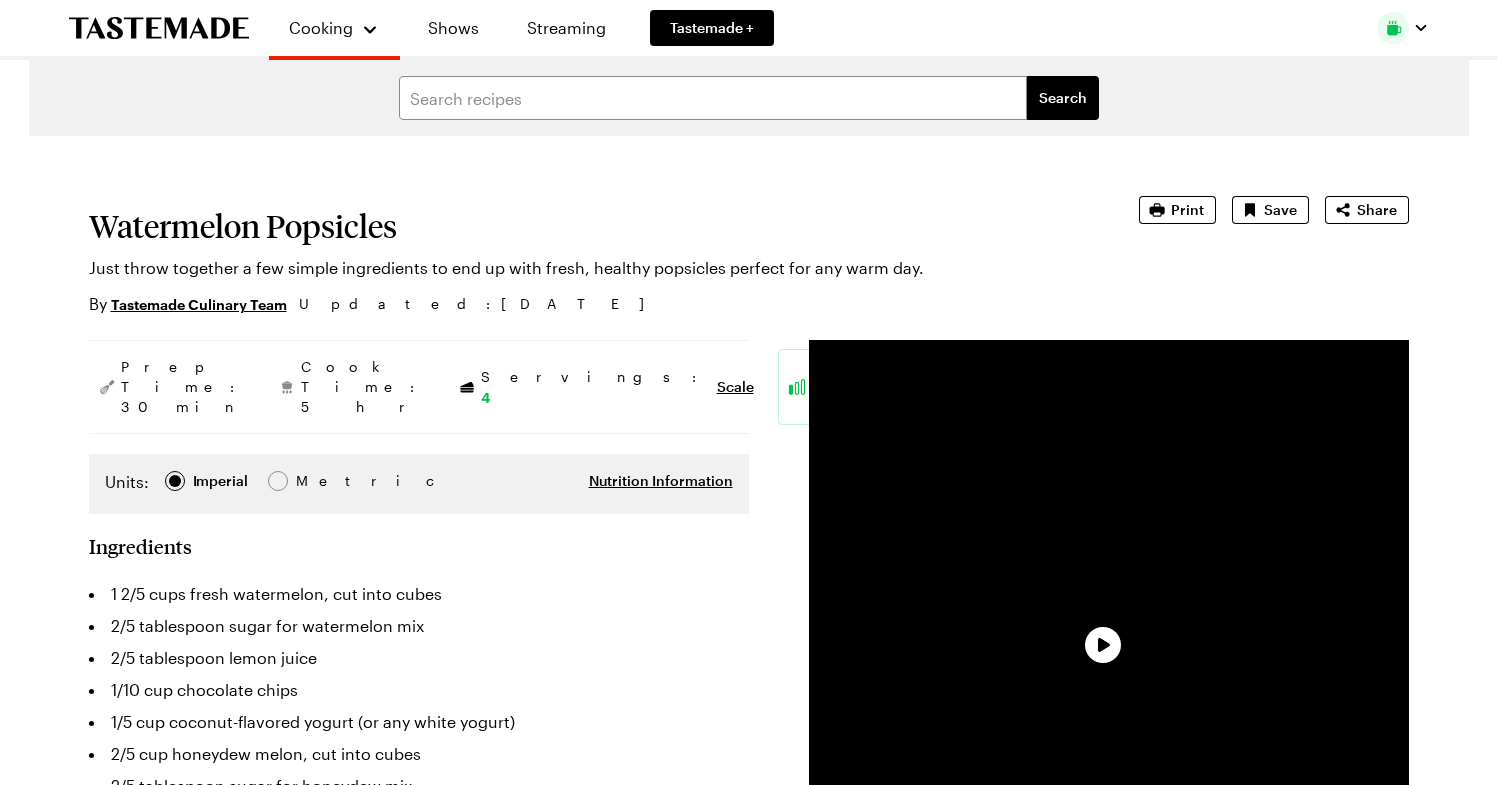 scroll, scrollTop: 0, scrollLeft: 0, axis: both 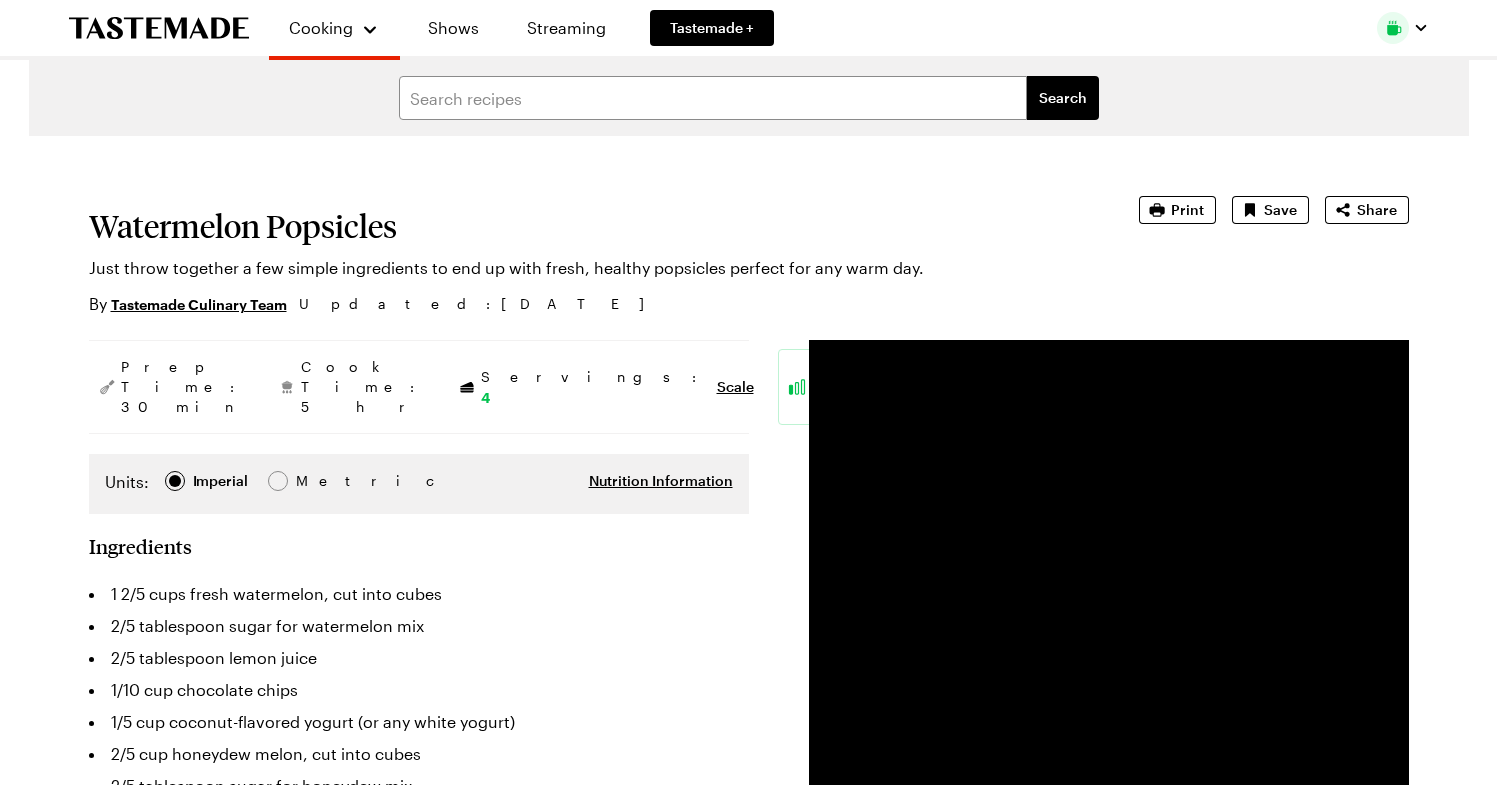 drag, startPoint x: 1496, startPoint y: 143, endPoint x: 1496, endPoint y: 184, distance: 41 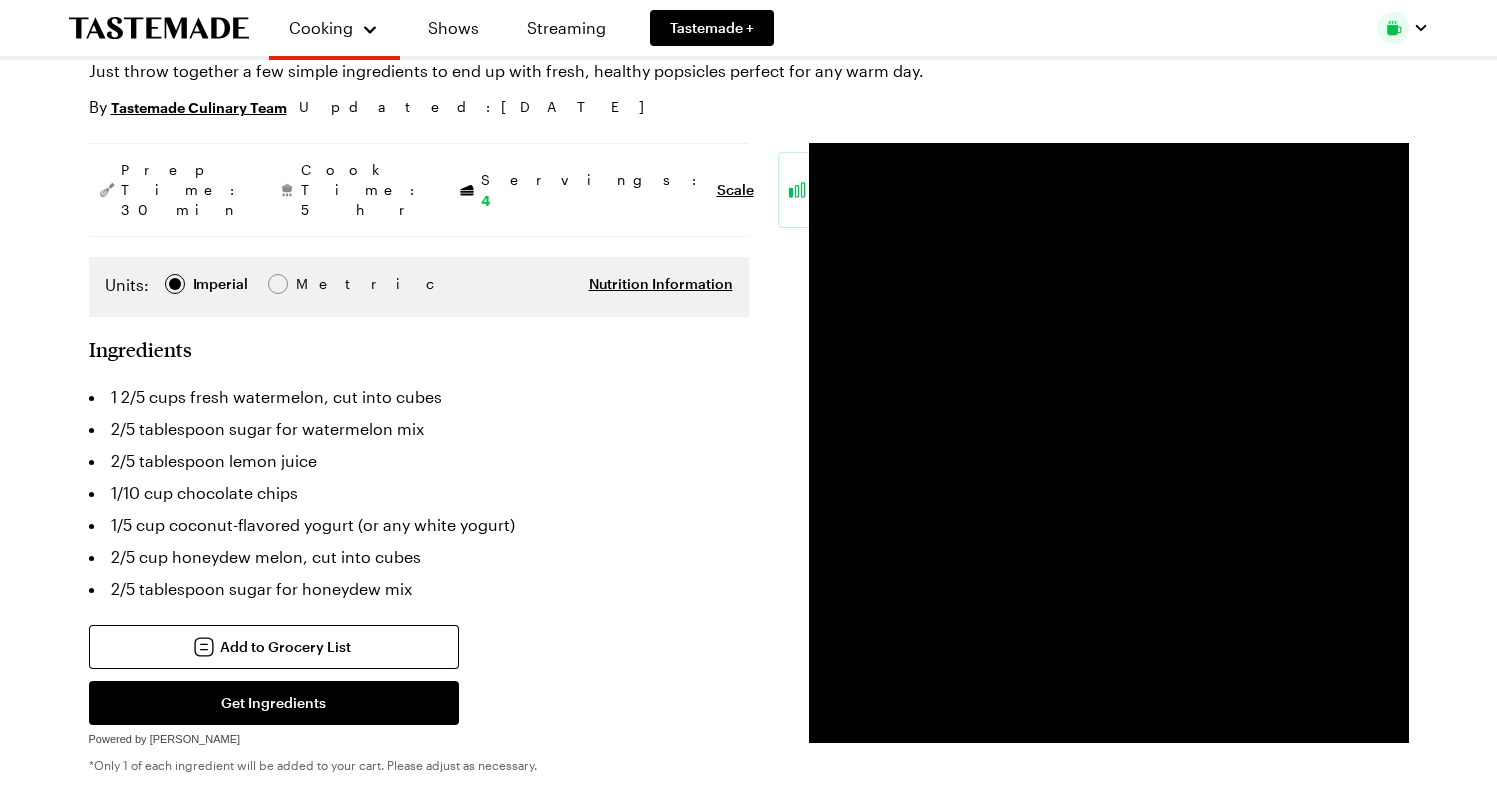 scroll, scrollTop: 225, scrollLeft: 8, axis: both 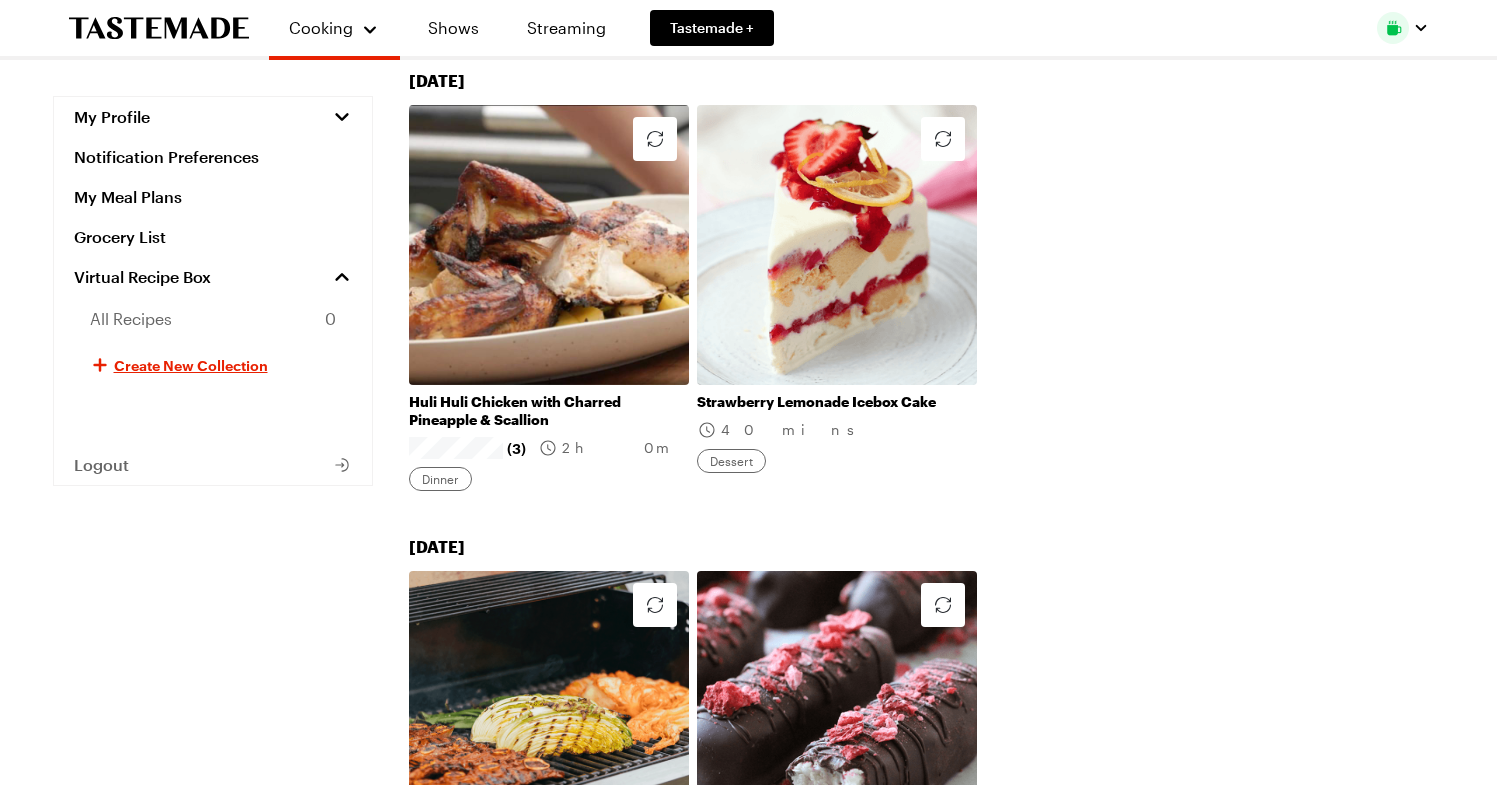 click on "Huli Huli Chicken with Charred Pineapple & Scallion" at bounding box center [549, 411] 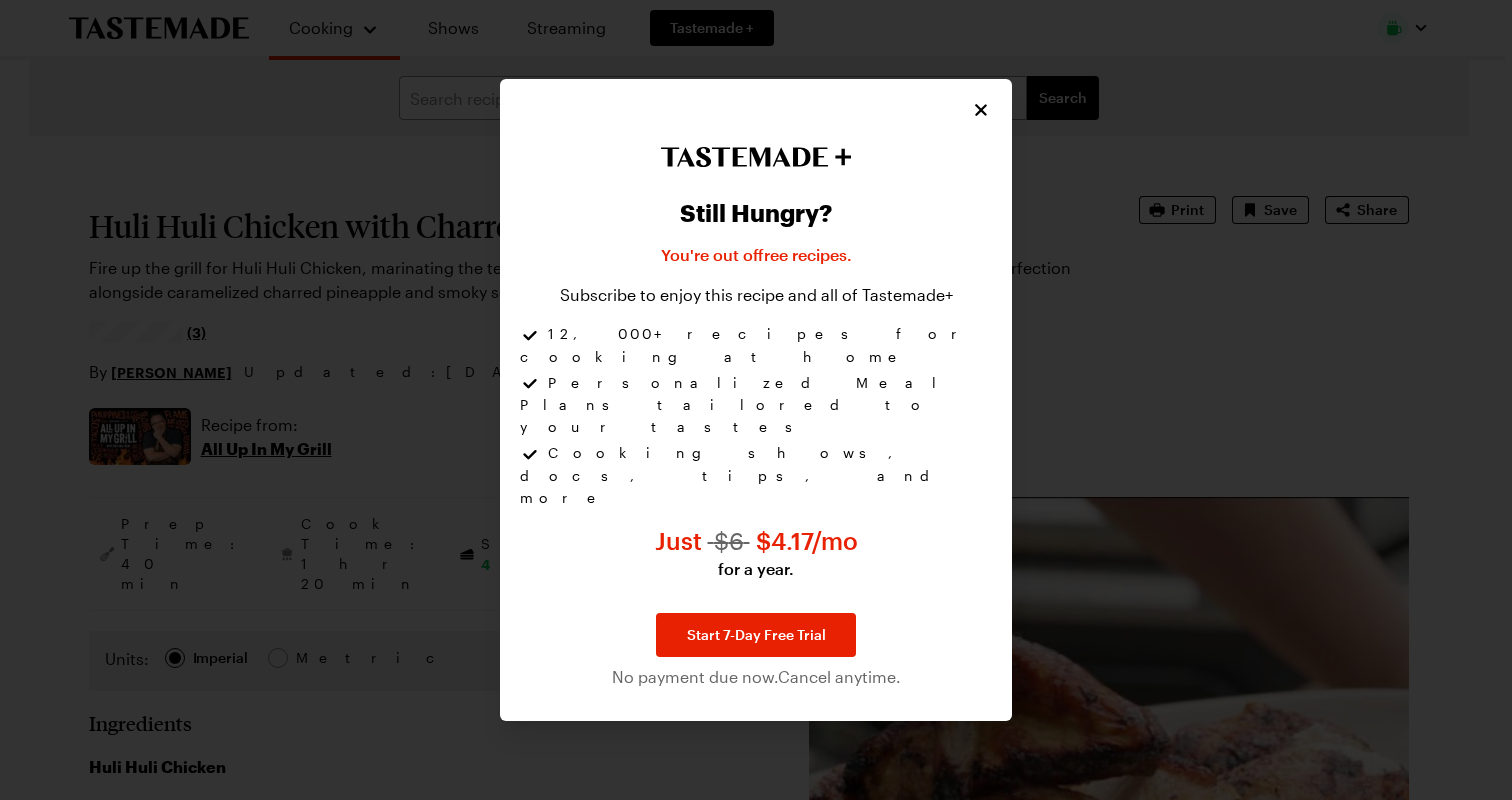 type on "x" 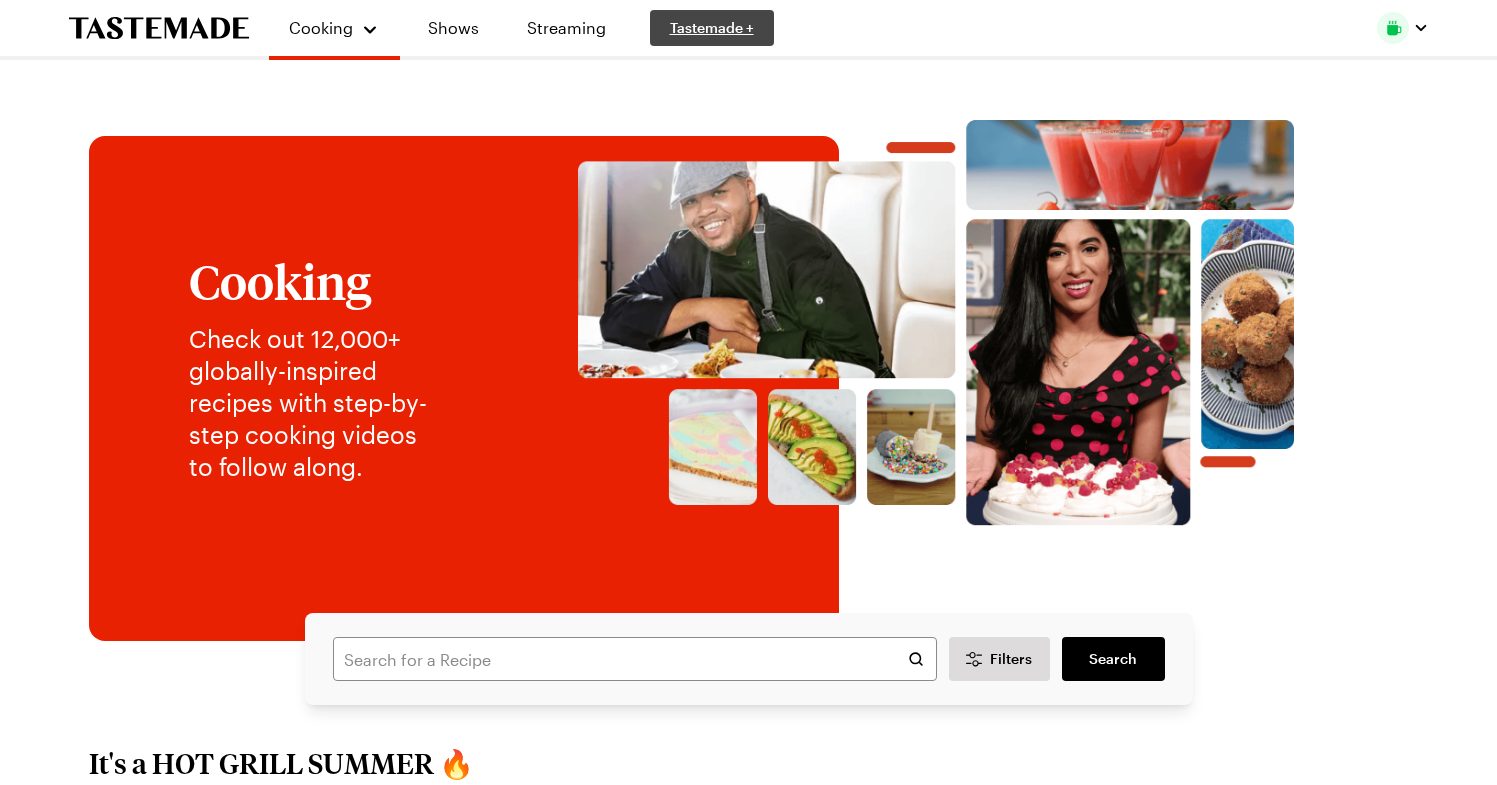 click on "Tastemade +" at bounding box center (712, 28) 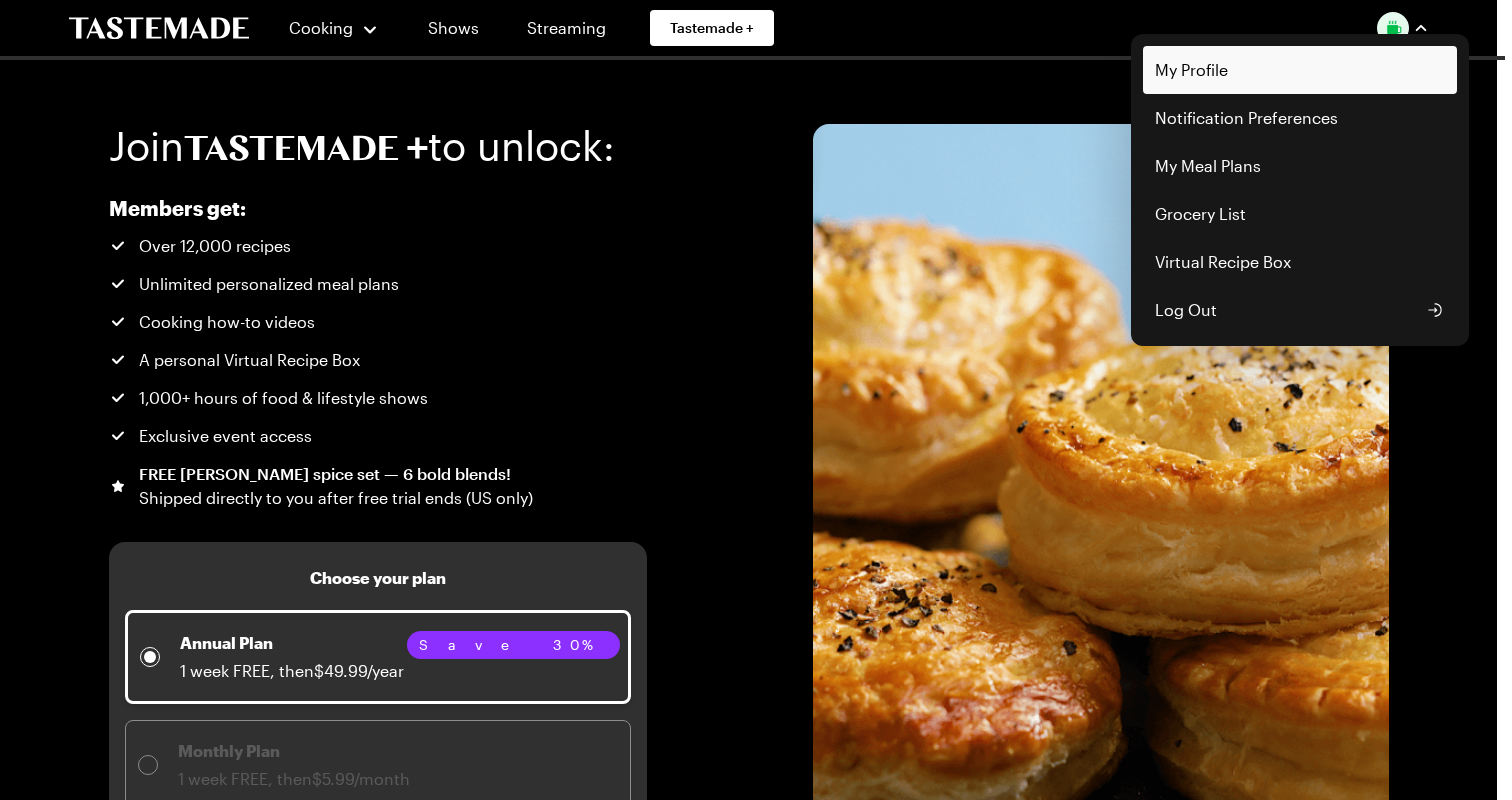 click on "My Profile" at bounding box center [1300, 70] 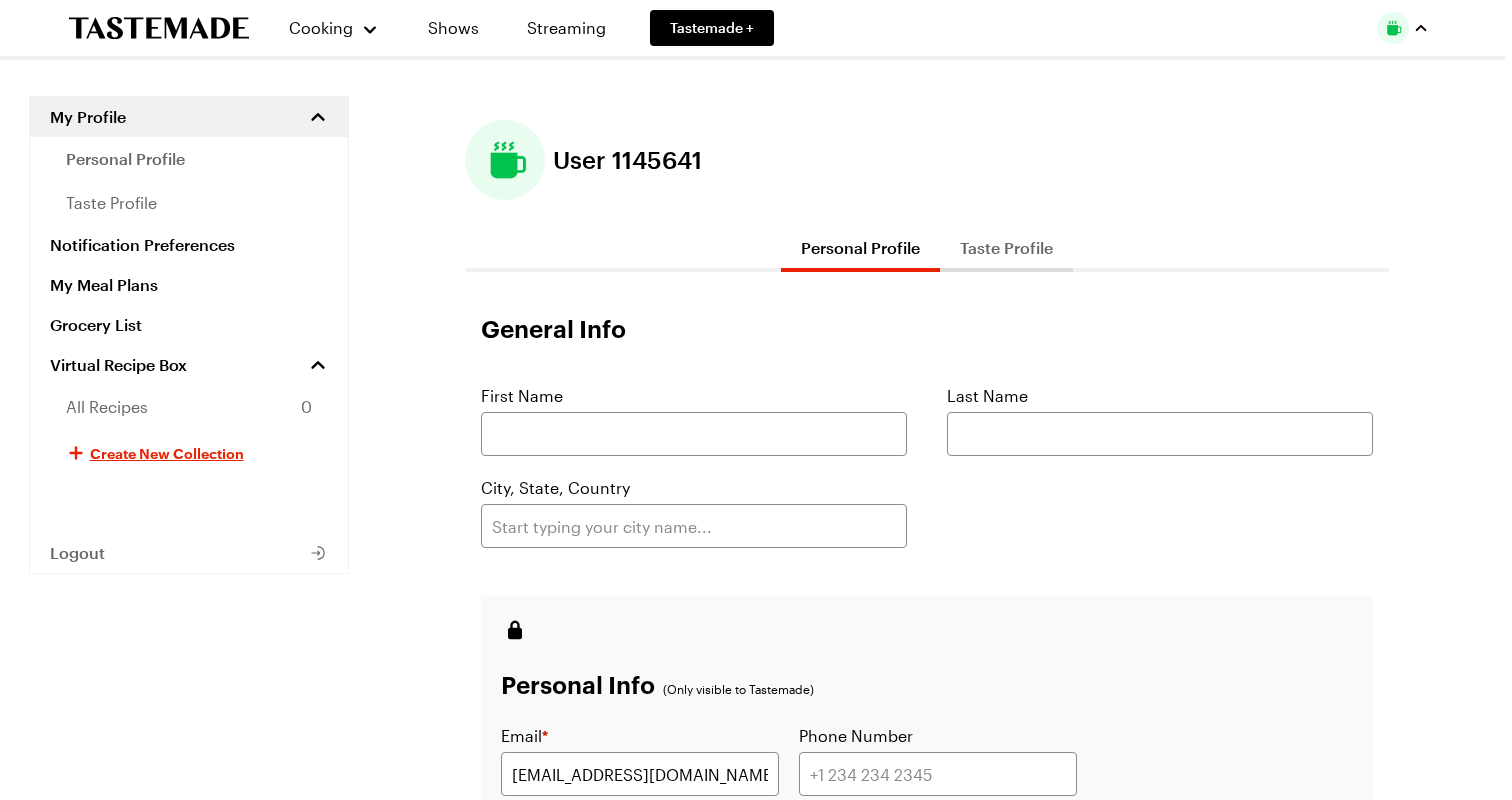 click at bounding box center (1403, 28) 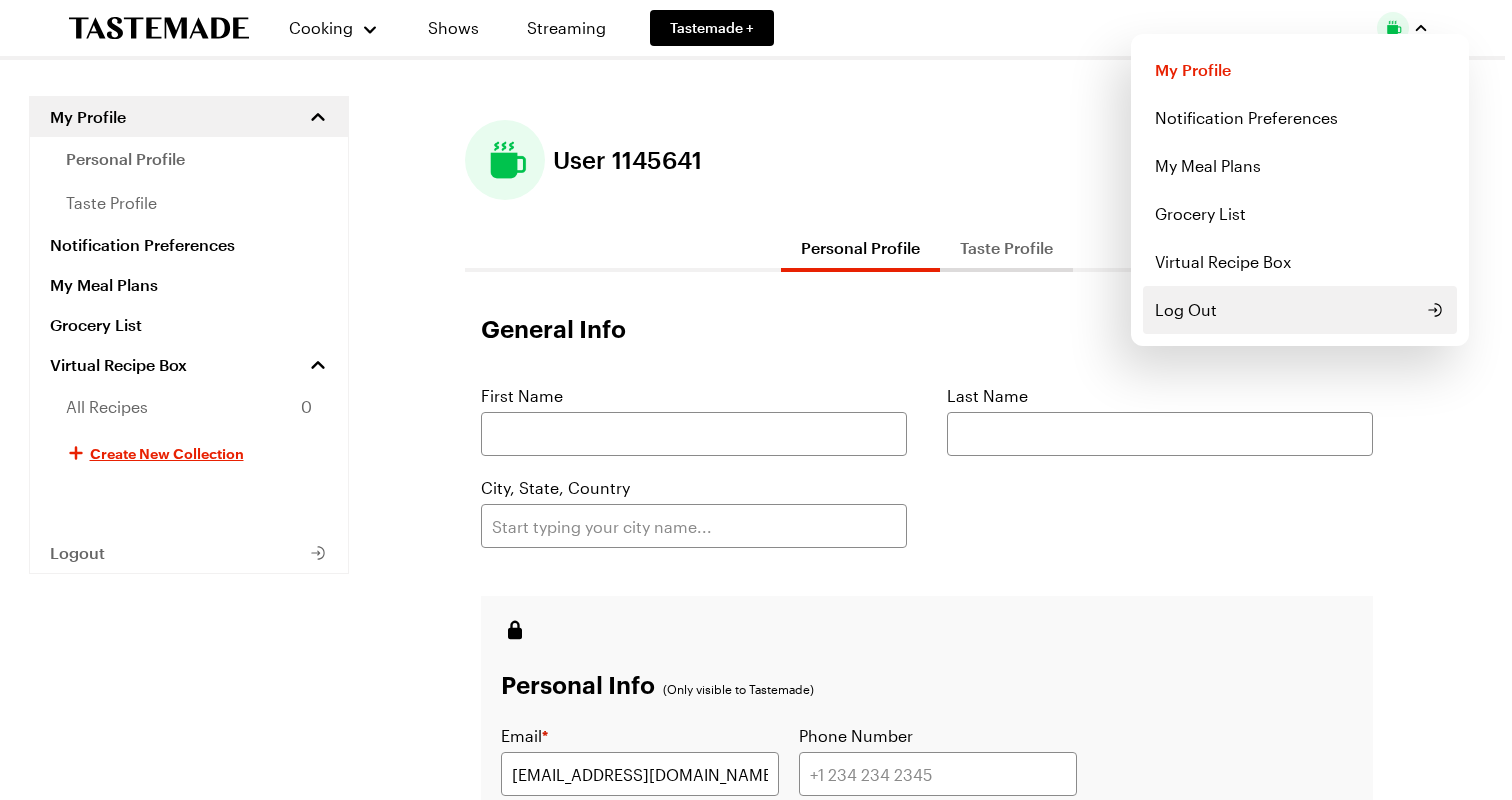click on "Log Out" at bounding box center (1300, 310) 